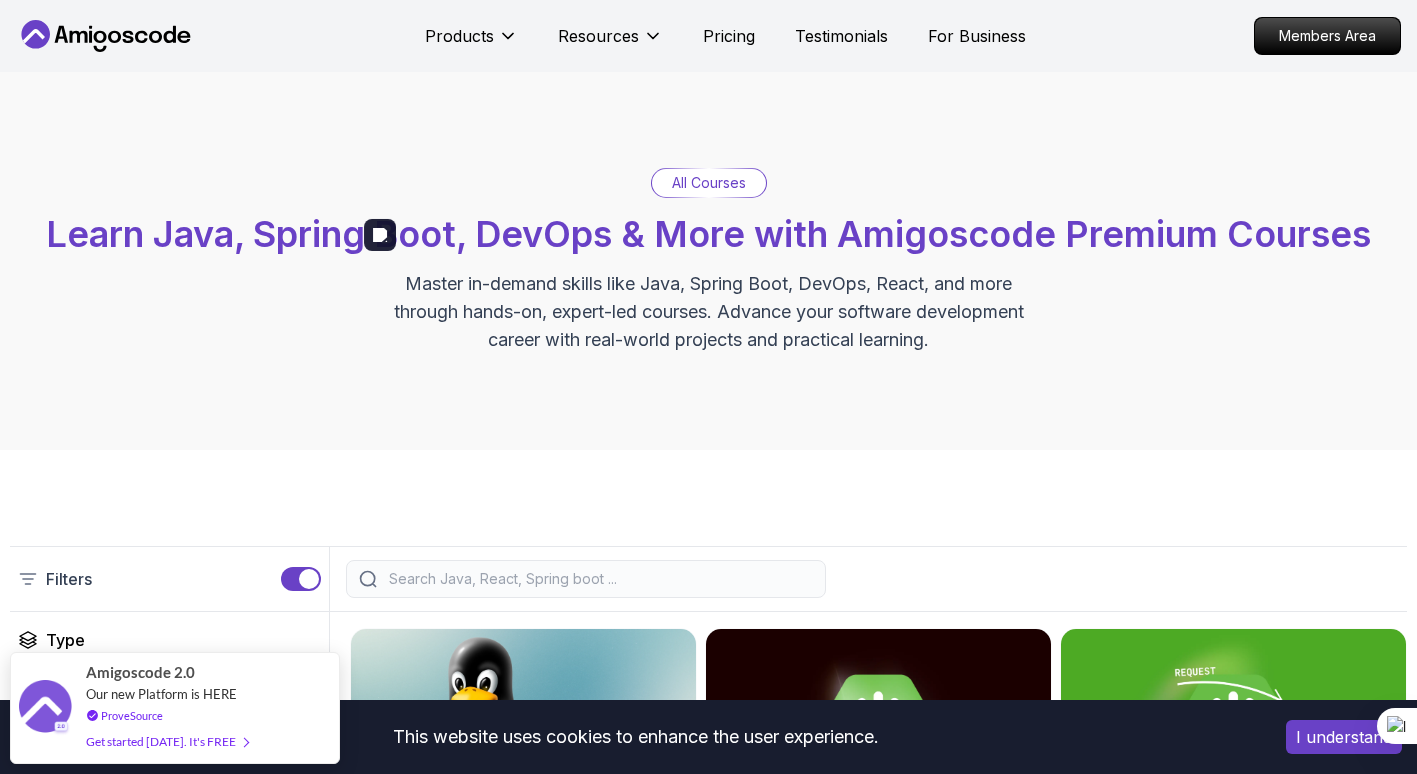 scroll, scrollTop: 4935, scrollLeft: 0, axis: vertical 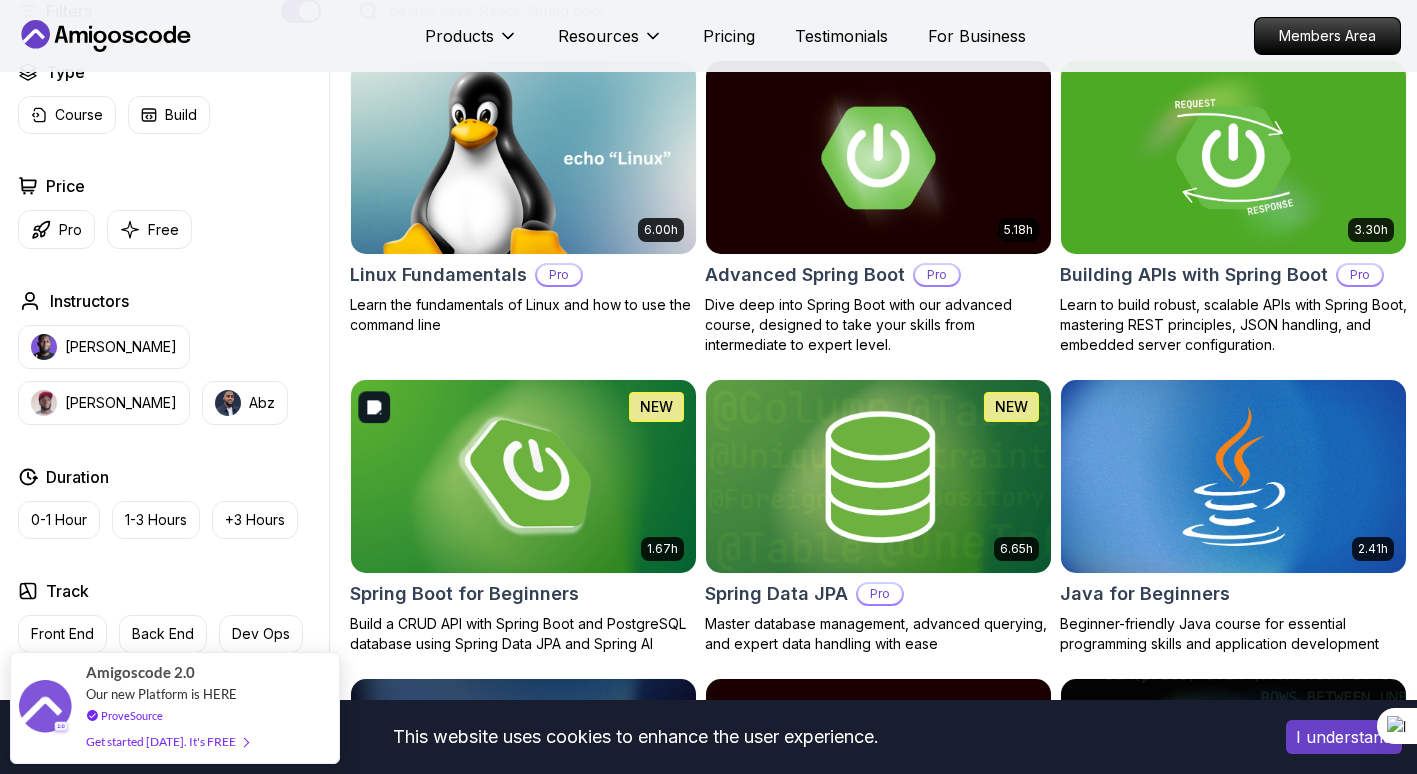 click at bounding box center [523, 476] 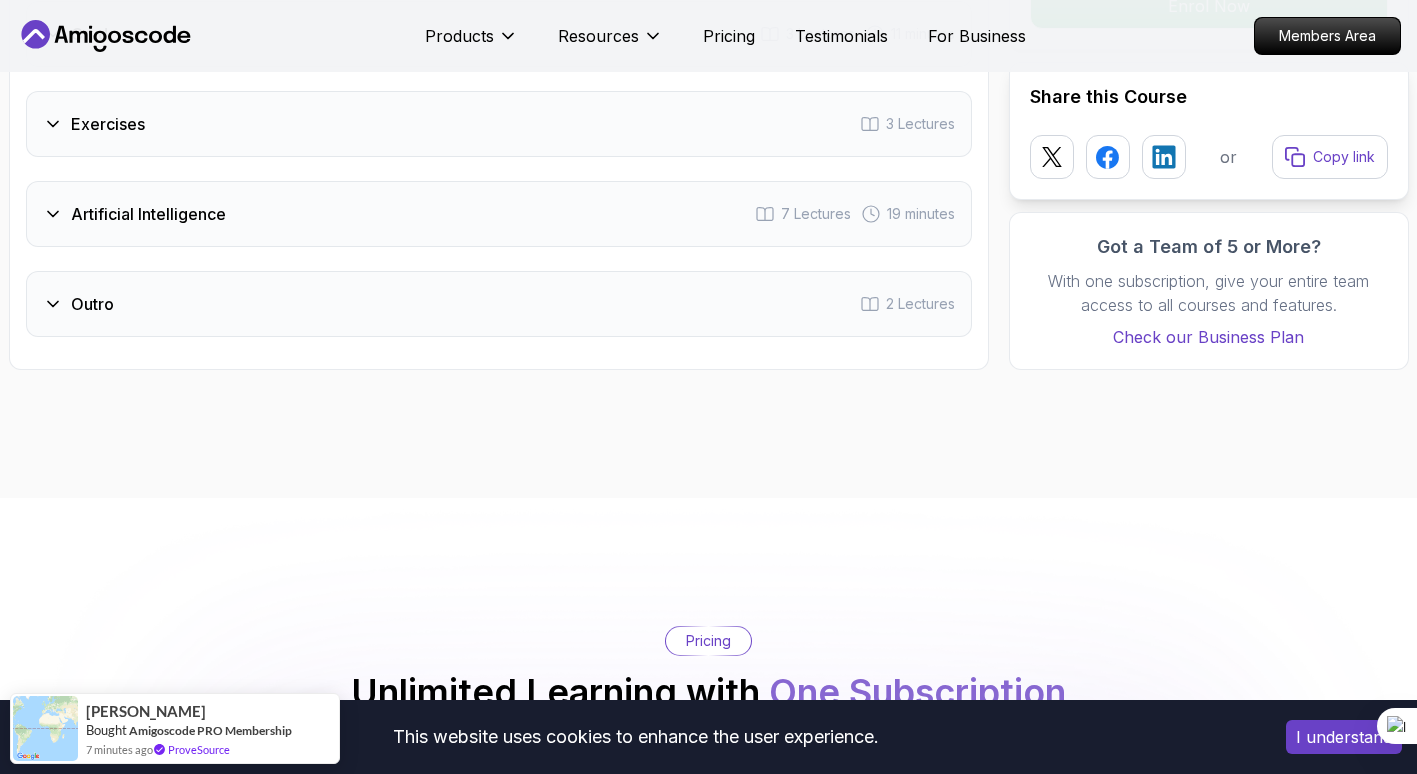 scroll, scrollTop: 3466, scrollLeft: 0, axis: vertical 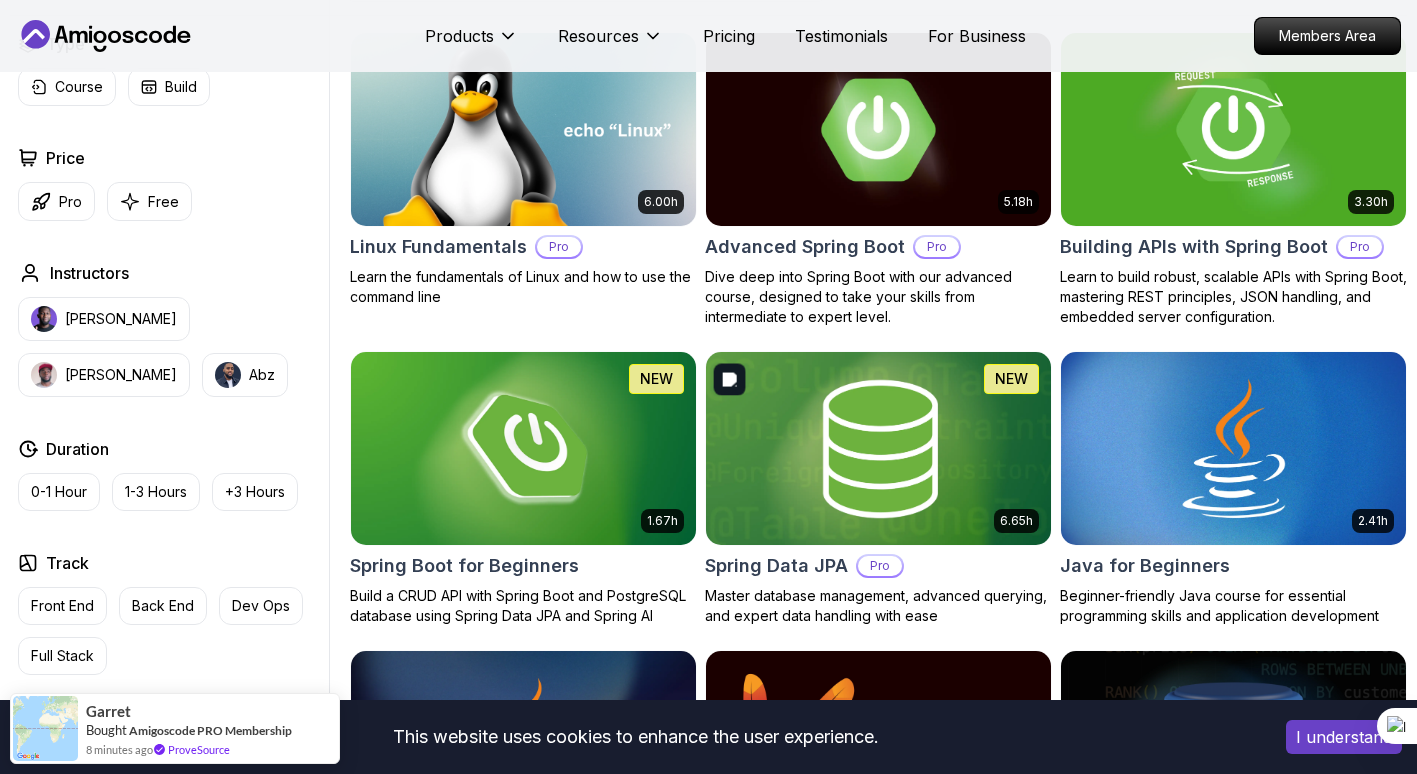 click at bounding box center (878, 448) 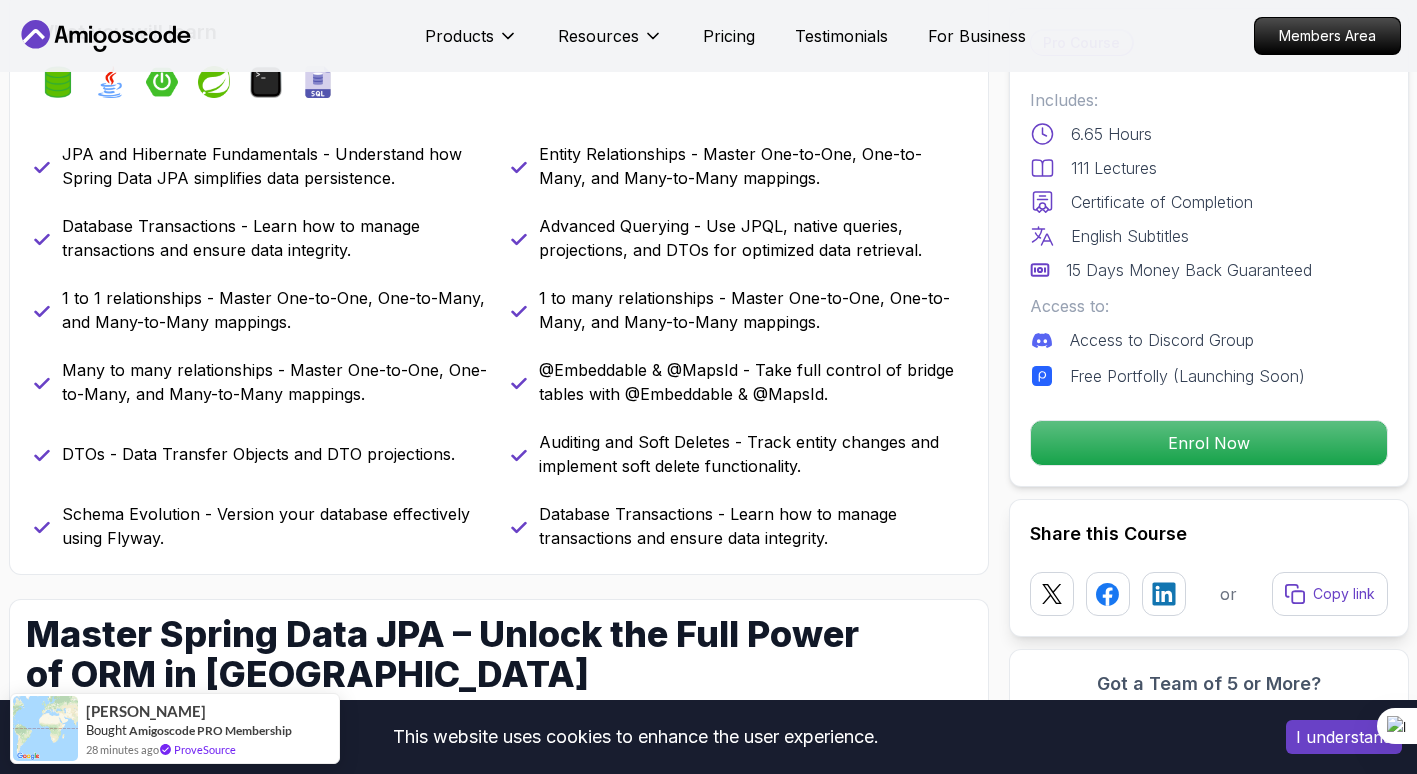scroll, scrollTop: 889, scrollLeft: 0, axis: vertical 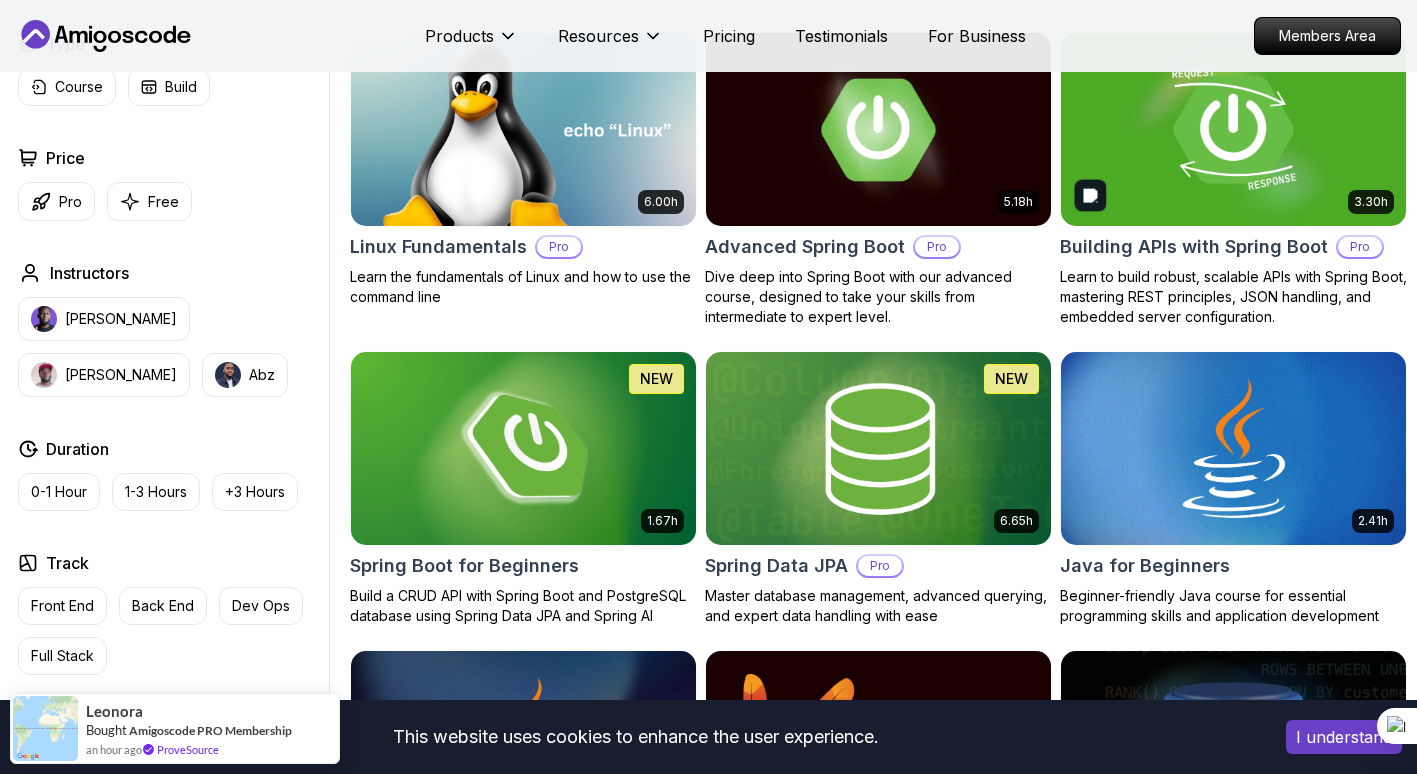 click at bounding box center (1233, 129) 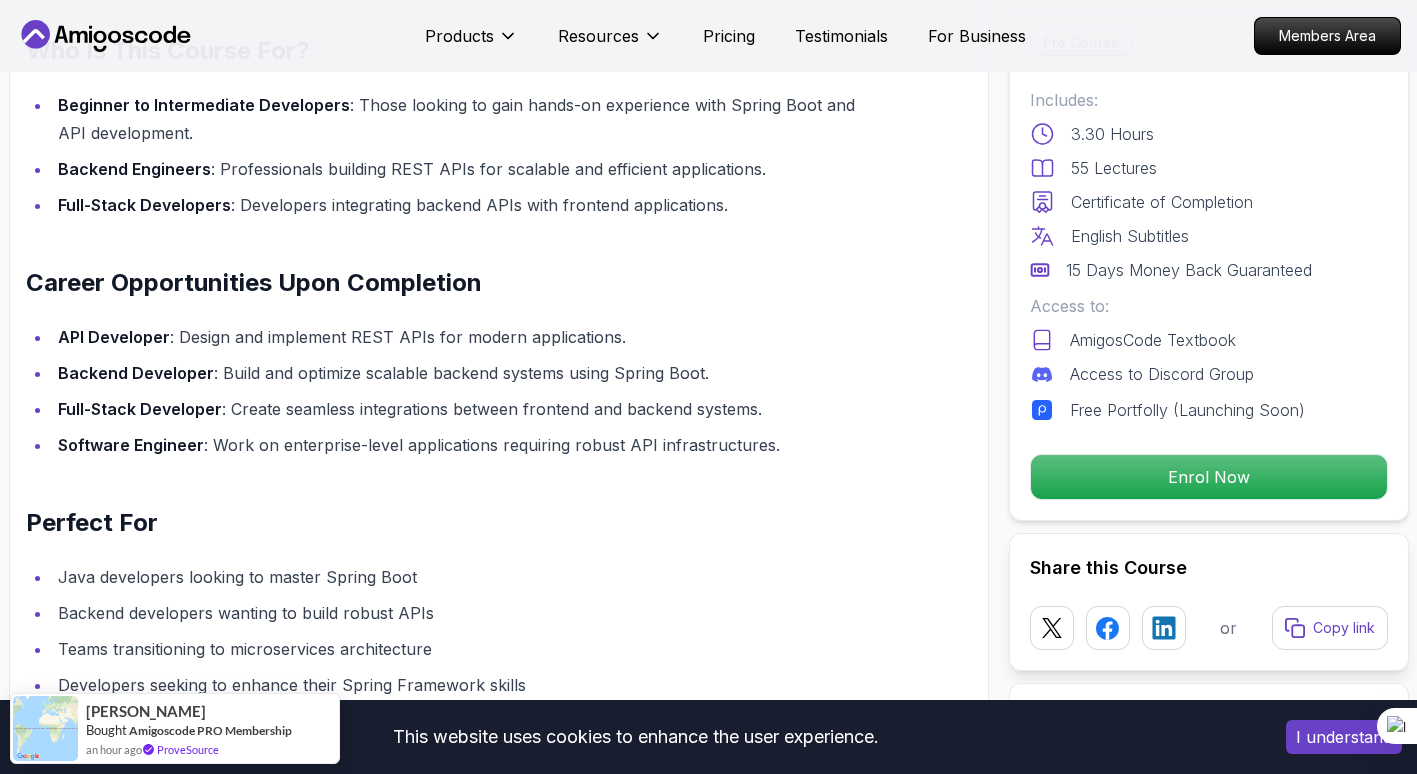 scroll, scrollTop: 1976, scrollLeft: 0, axis: vertical 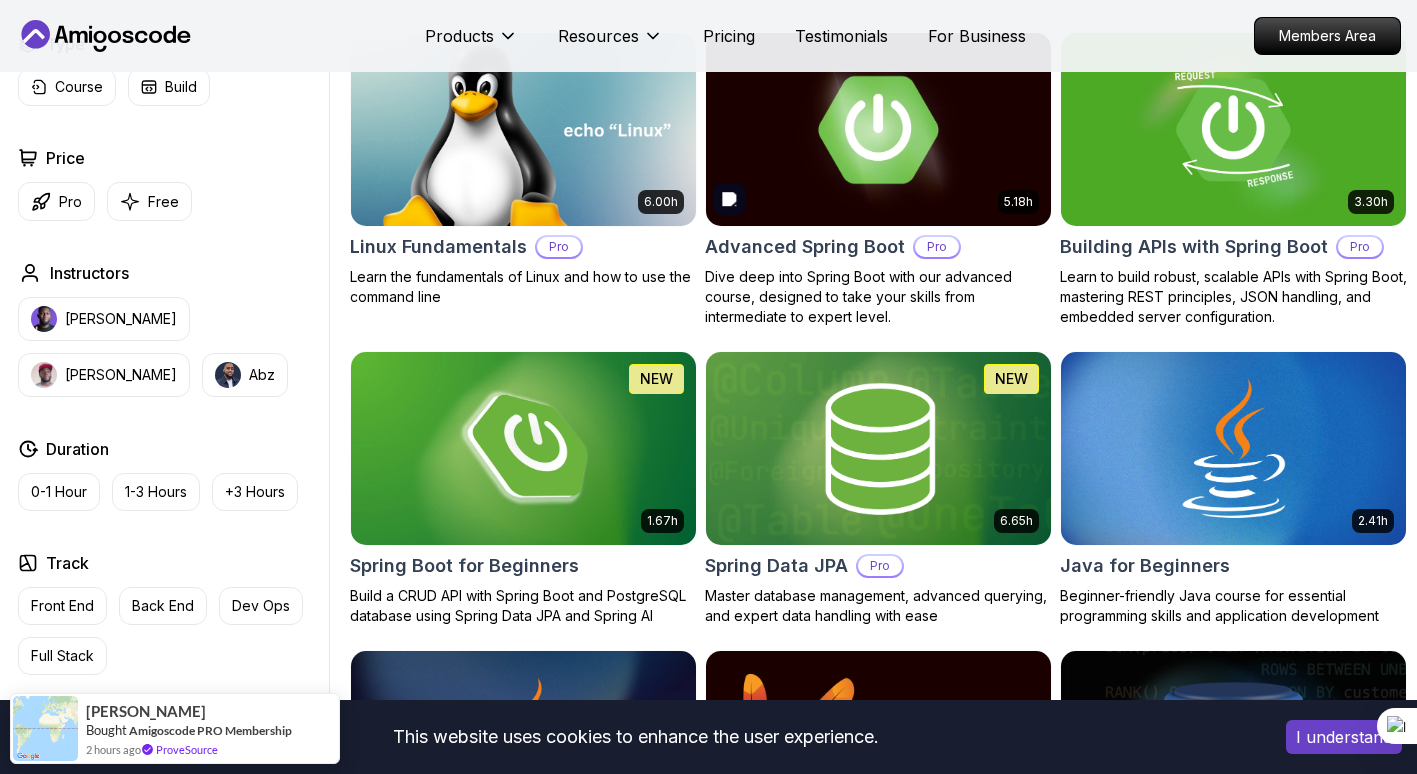 click at bounding box center (878, 129) 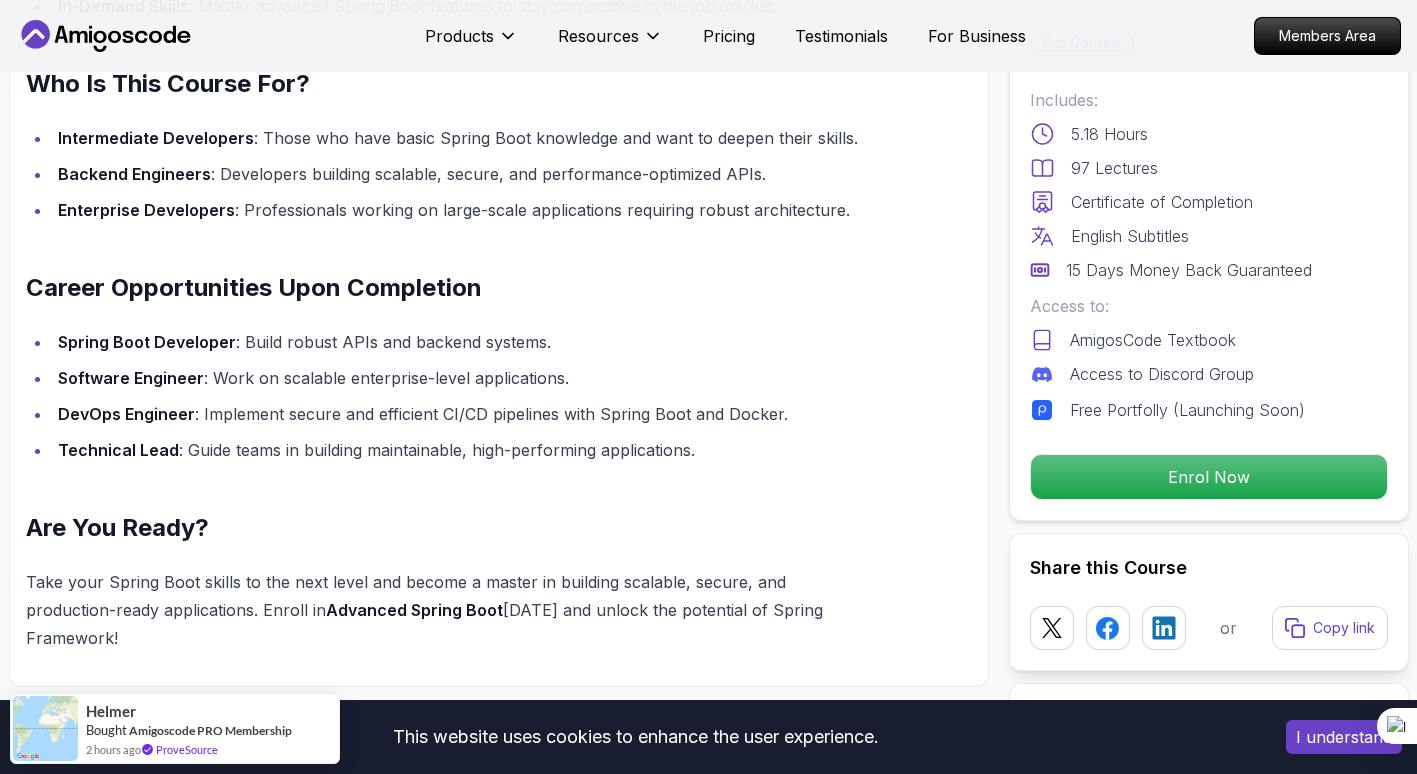 scroll, scrollTop: 1976, scrollLeft: 0, axis: vertical 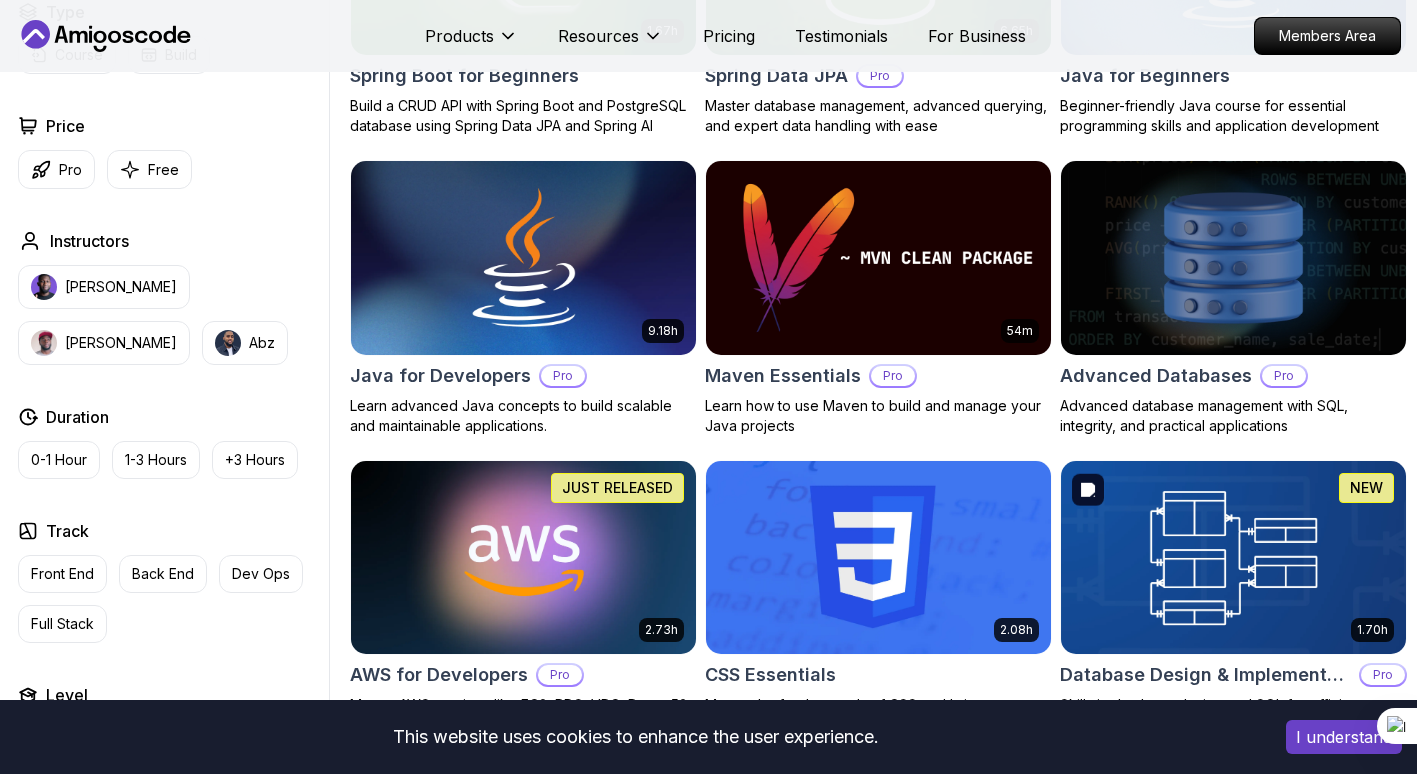 click at bounding box center [1233, 557] 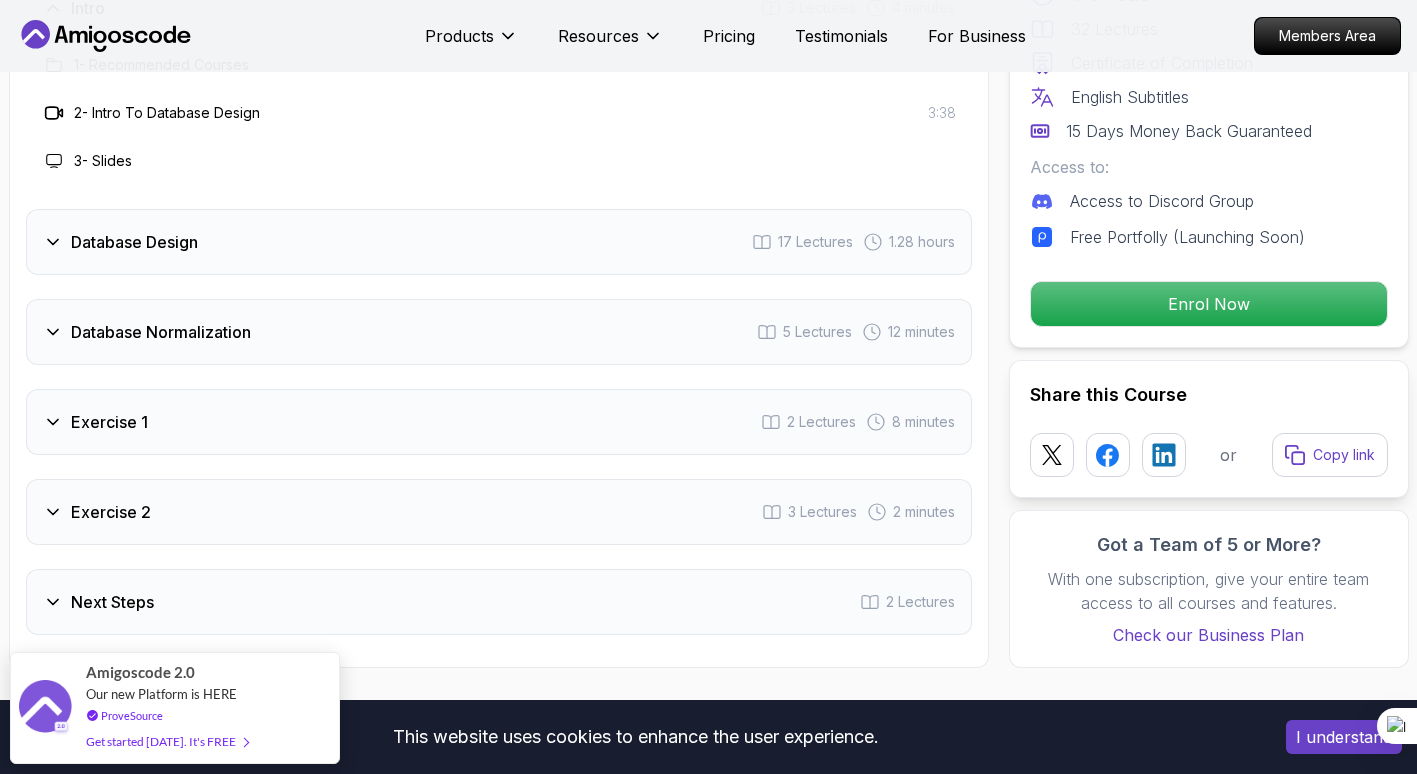 scroll, scrollTop: 3525, scrollLeft: 0, axis: vertical 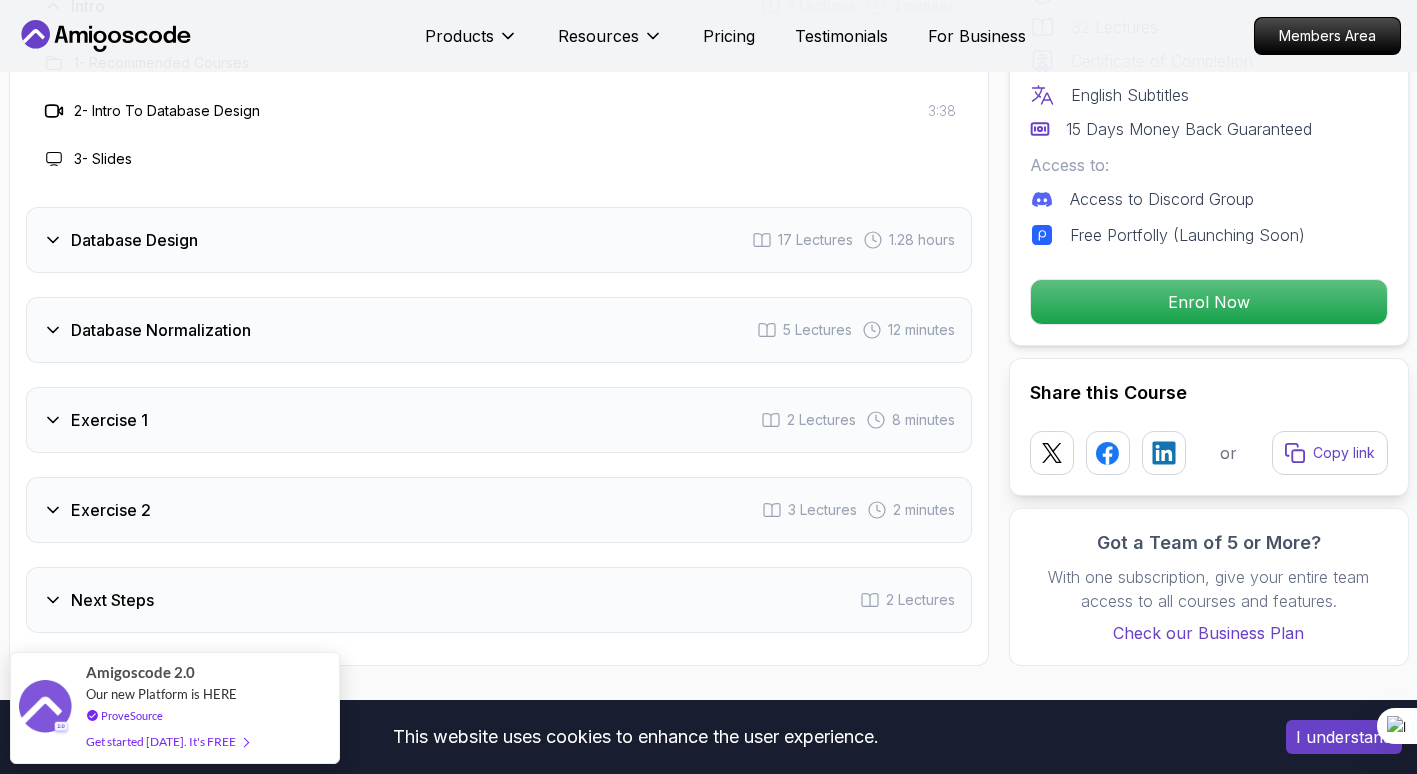 click on "Database Design 17   Lectures     1.28 hours" at bounding box center [499, 240] 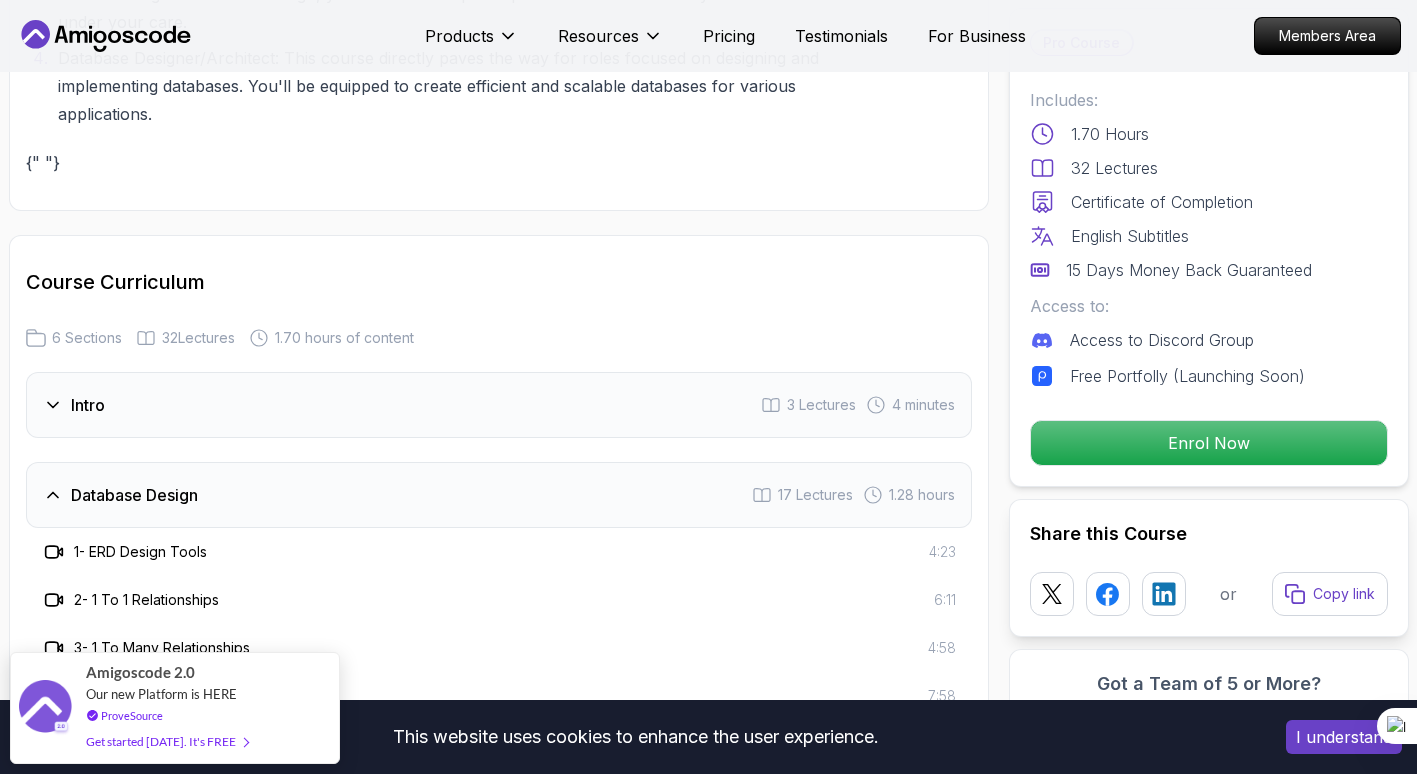 scroll, scrollTop: 3135, scrollLeft: 0, axis: vertical 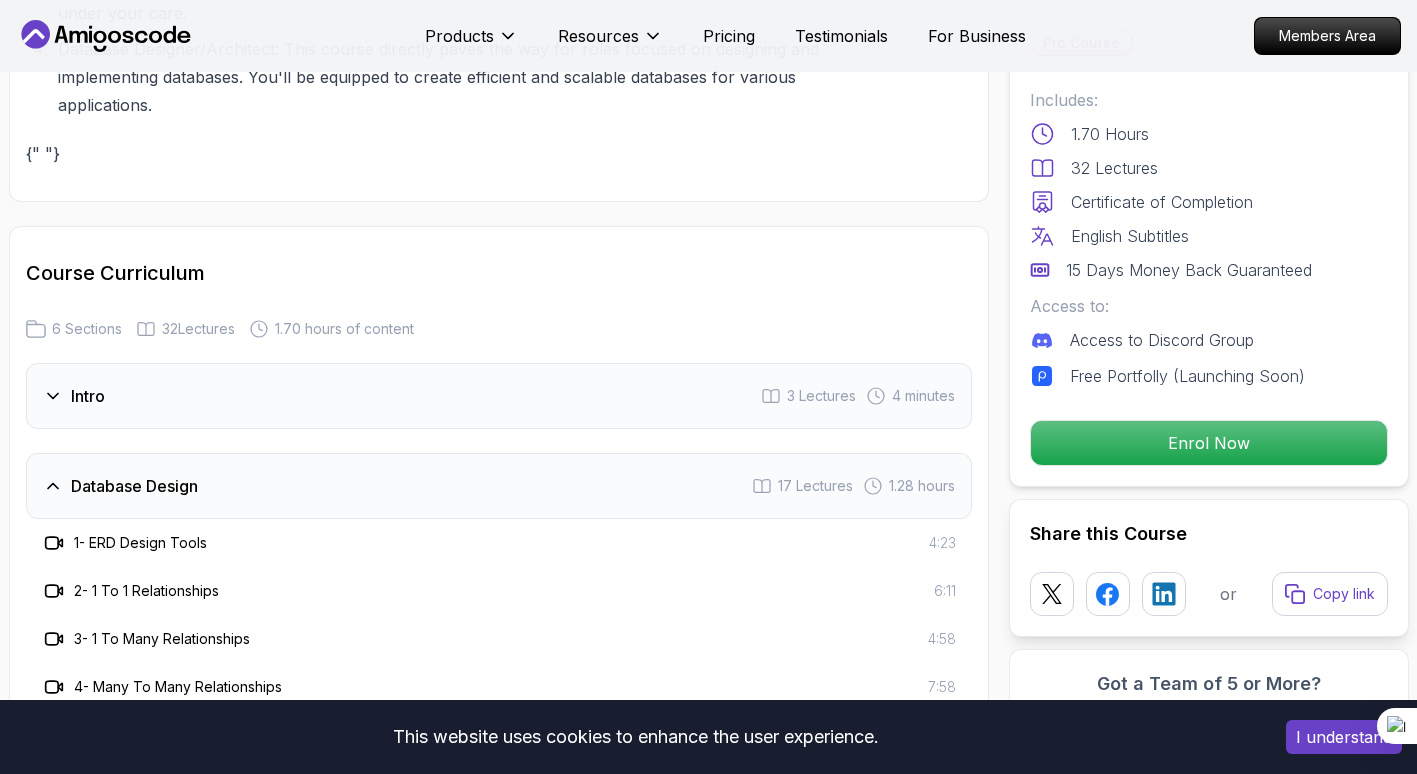 click on "Intro 3   Lectures     4 minutes" at bounding box center (499, 396) 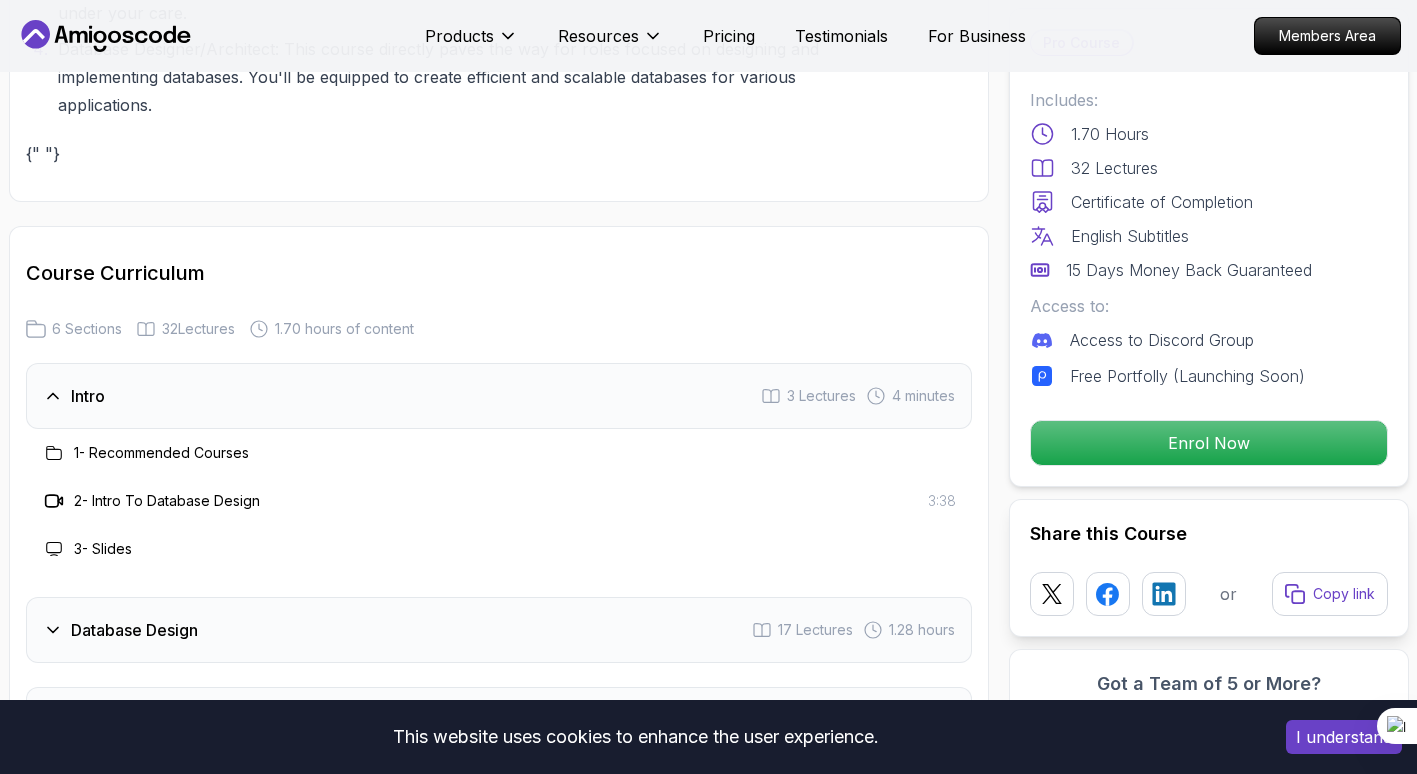 click on "Intro 3   Lectures     4 minutes" at bounding box center (499, 396) 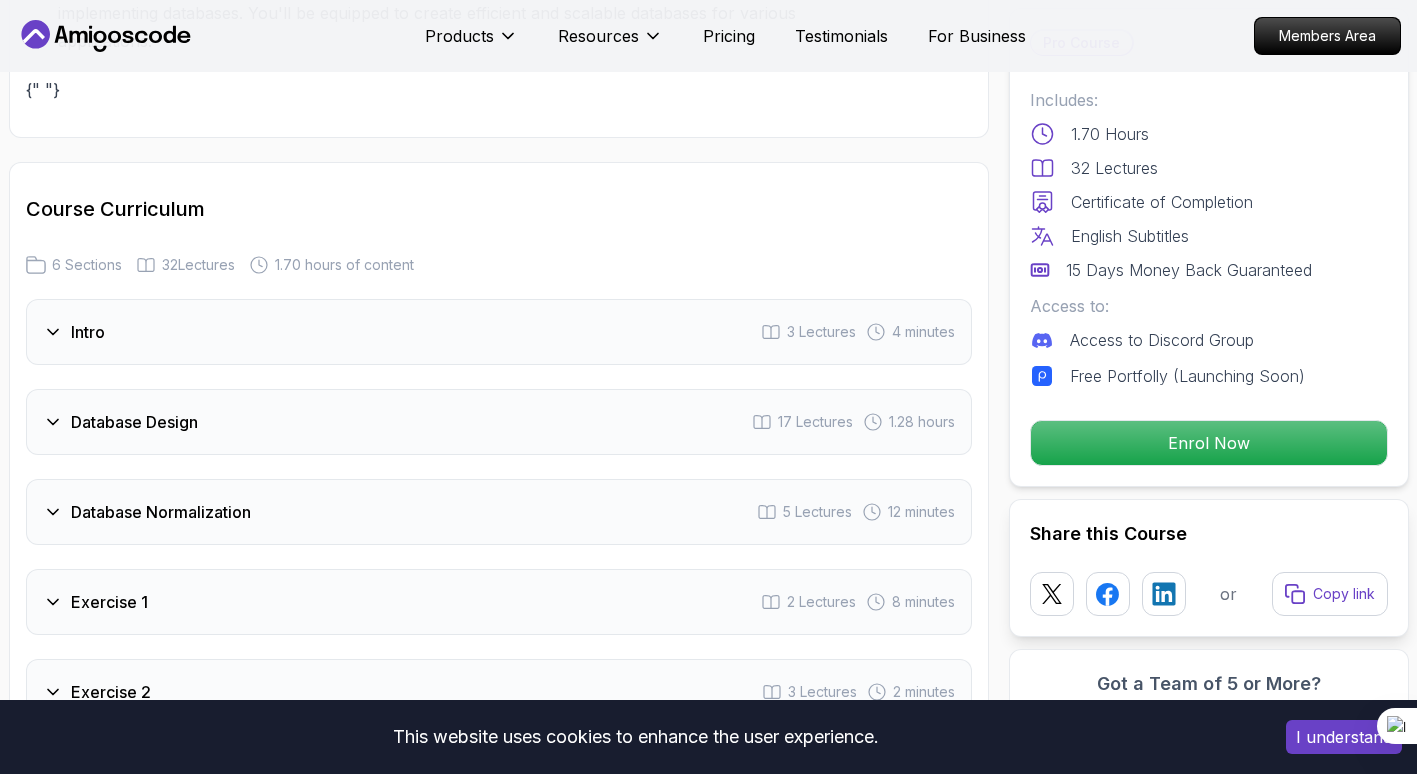 click on "Database Normalization 5   Lectures     12 minutes" at bounding box center [499, 512] 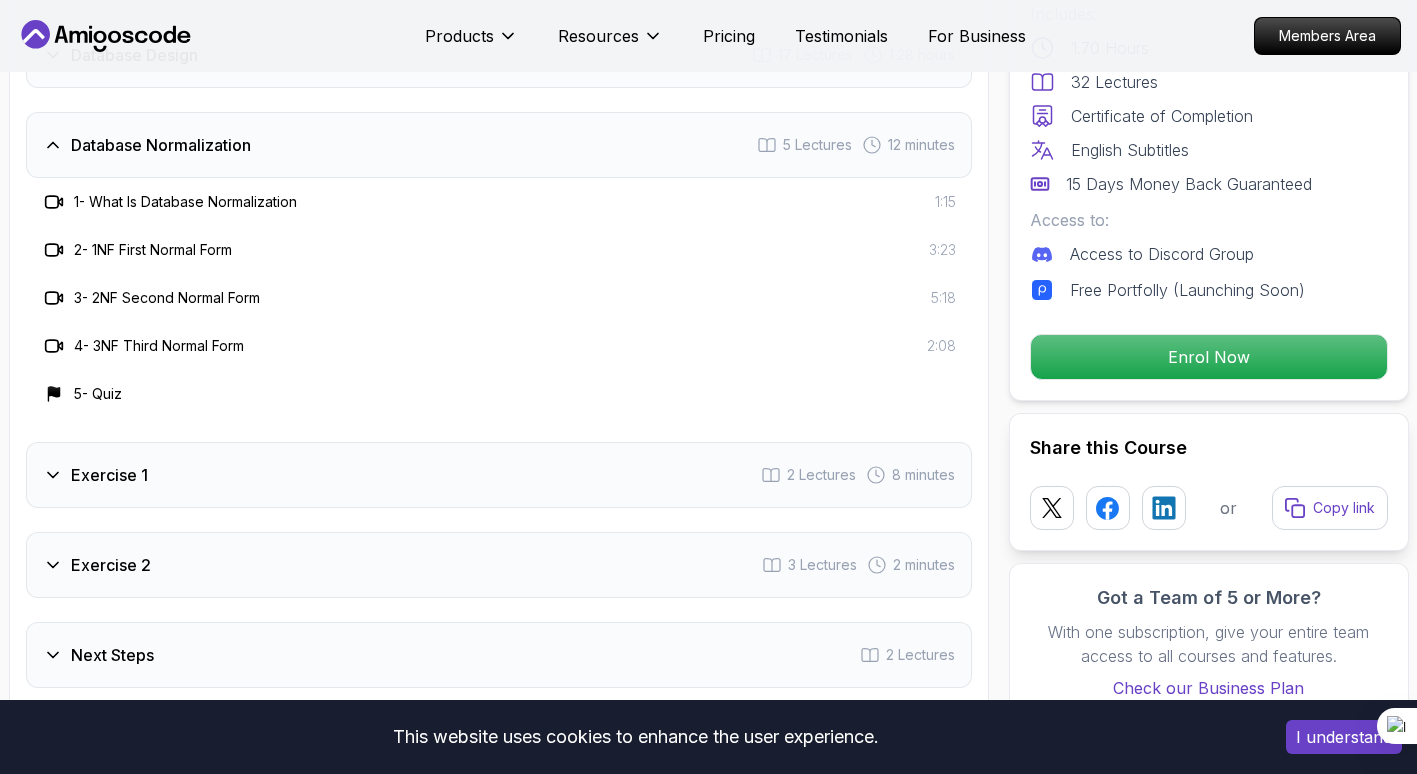 scroll, scrollTop: 3572, scrollLeft: 0, axis: vertical 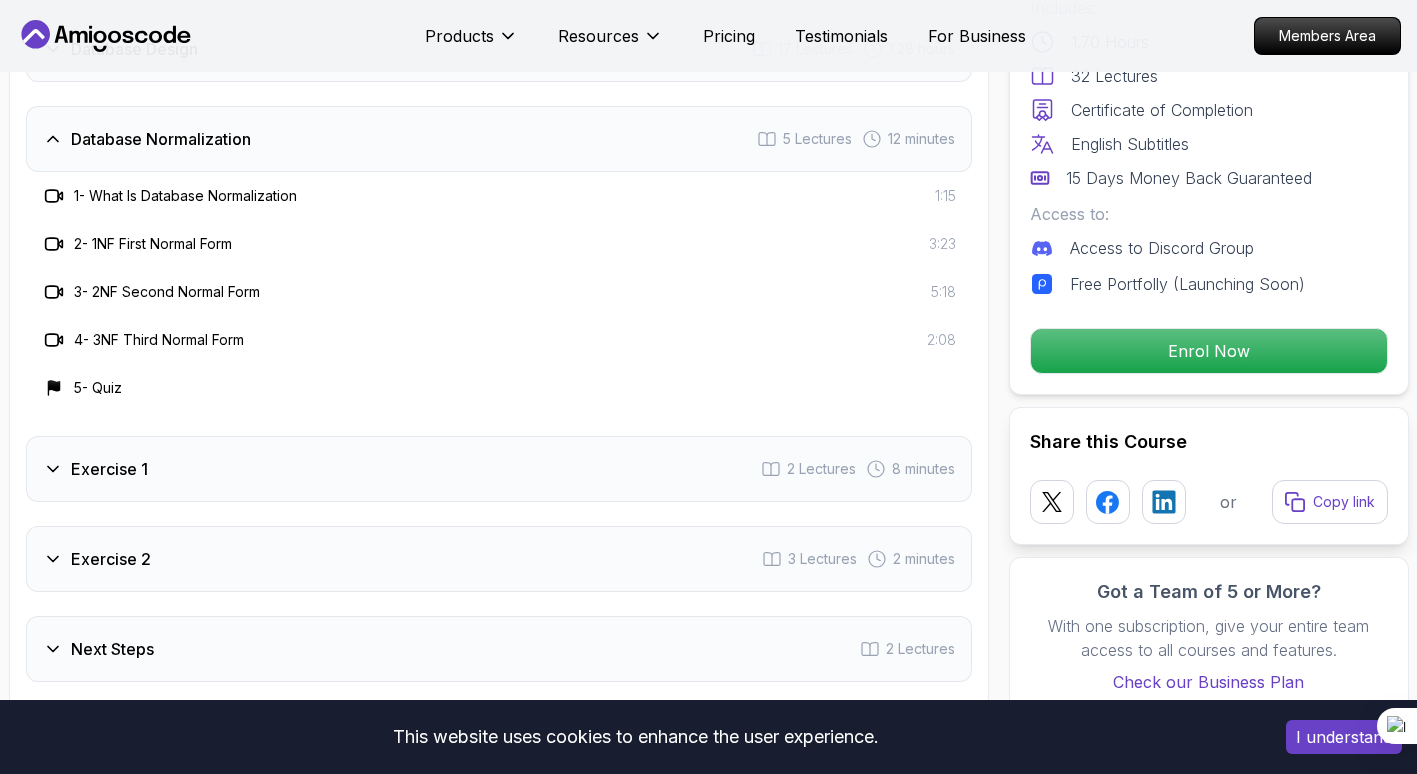 click on "Exercise 1 2   Lectures     8 minutes" at bounding box center (499, 469) 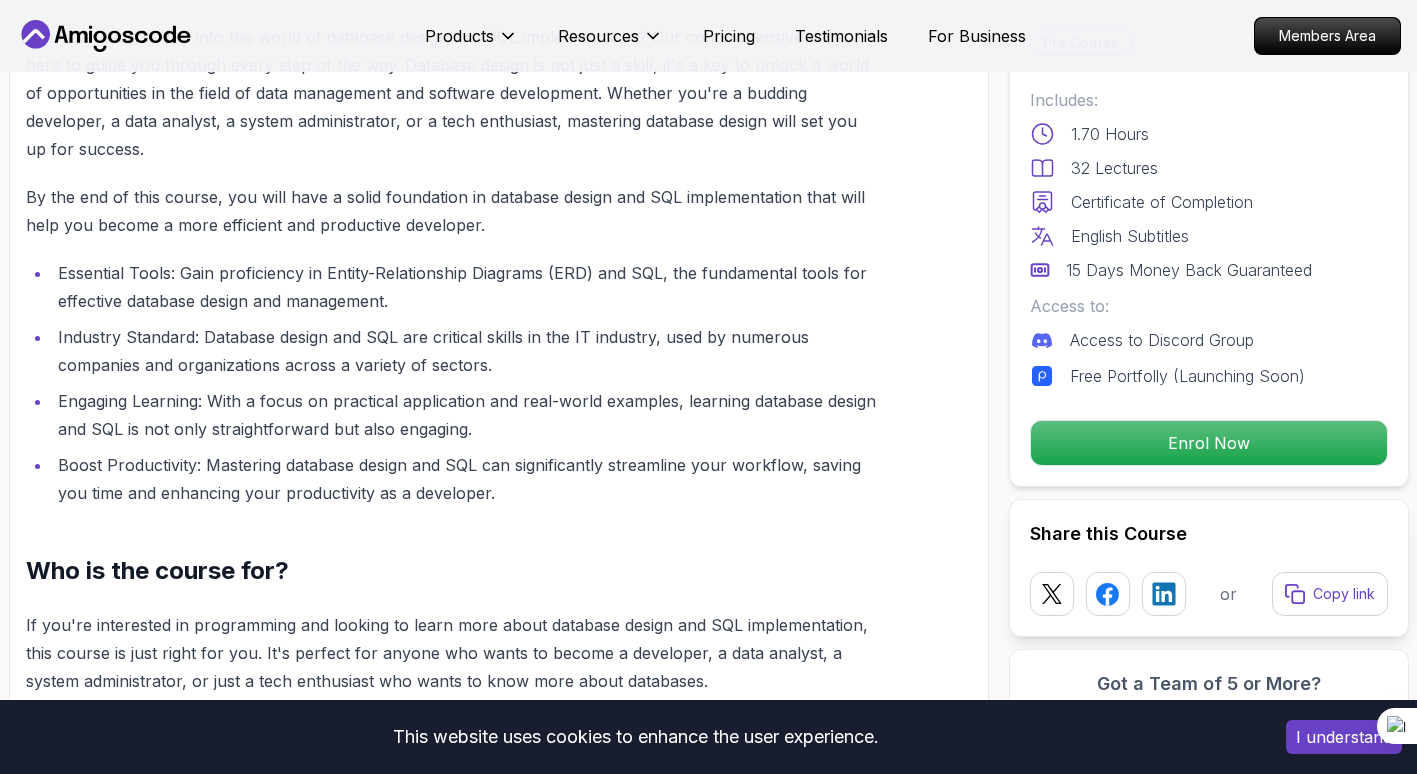 scroll, scrollTop: 1254, scrollLeft: 0, axis: vertical 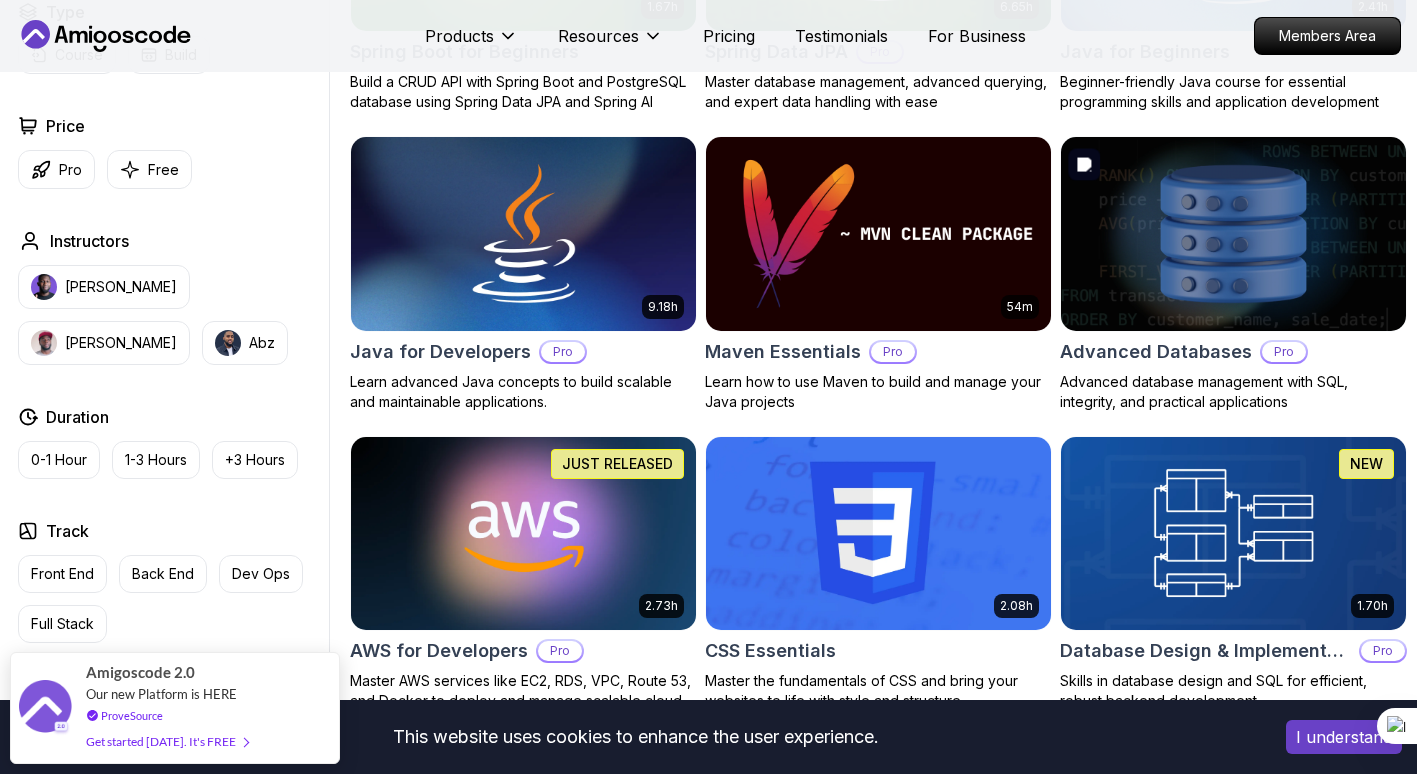 click at bounding box center [1233, 234] 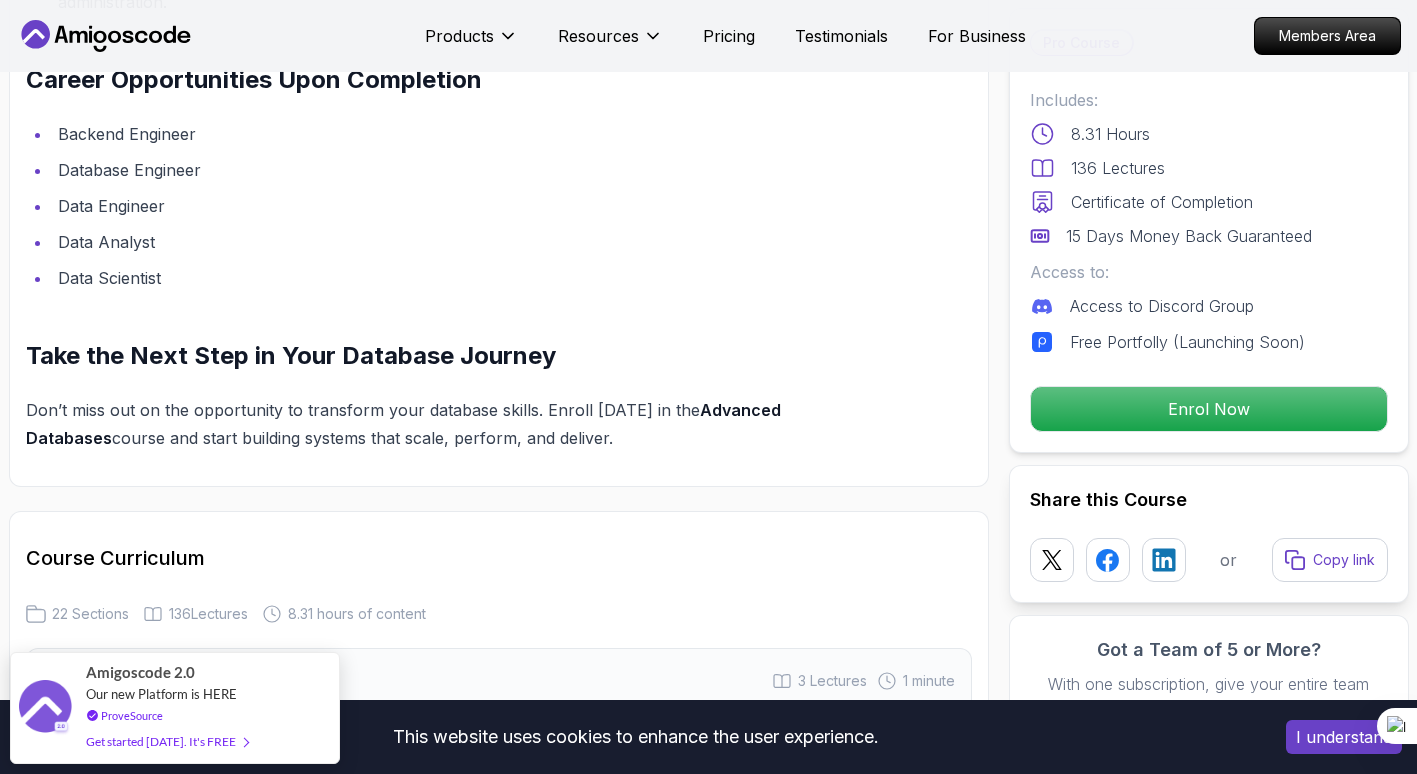 scroll, scrollTop: 2366, scrollLeft: 0, axis: vertical 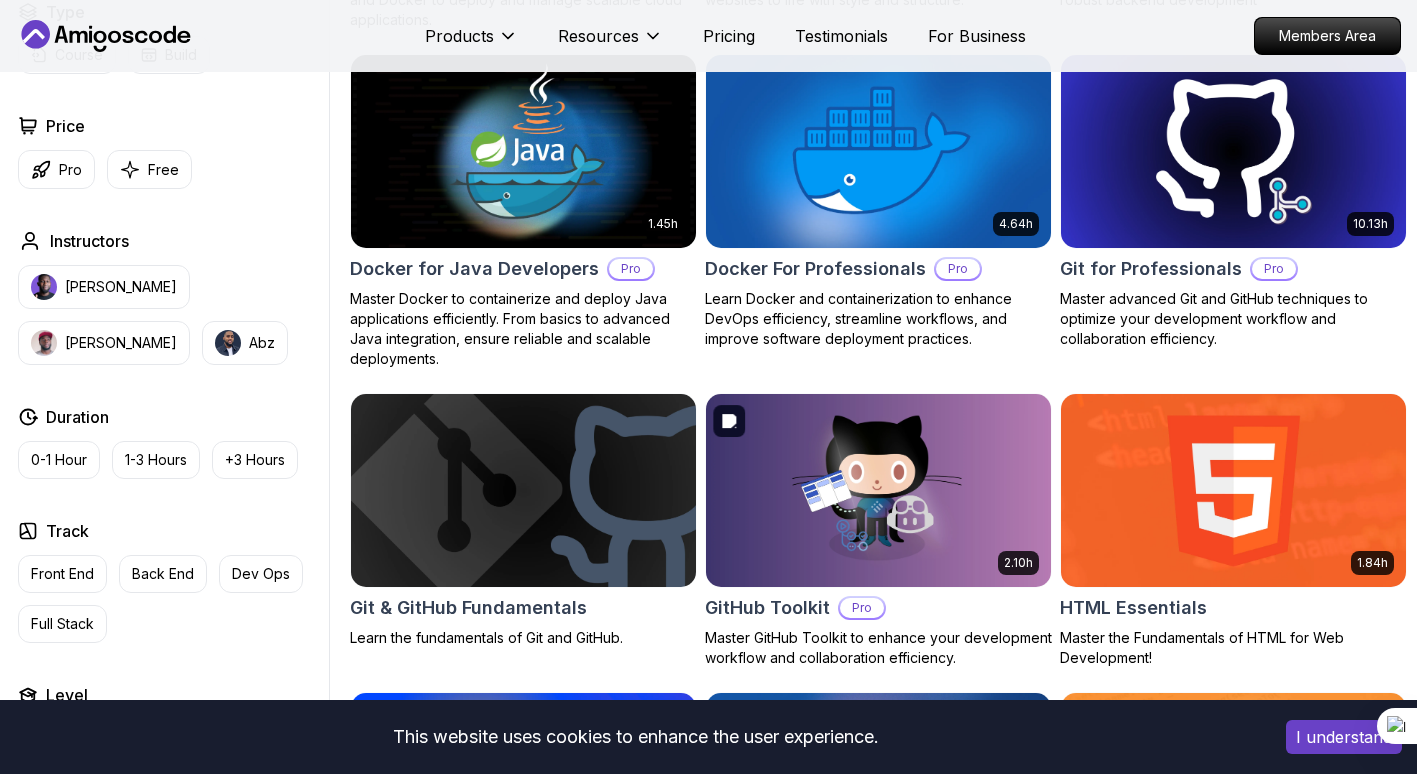 click at bounding box center [878, 490] 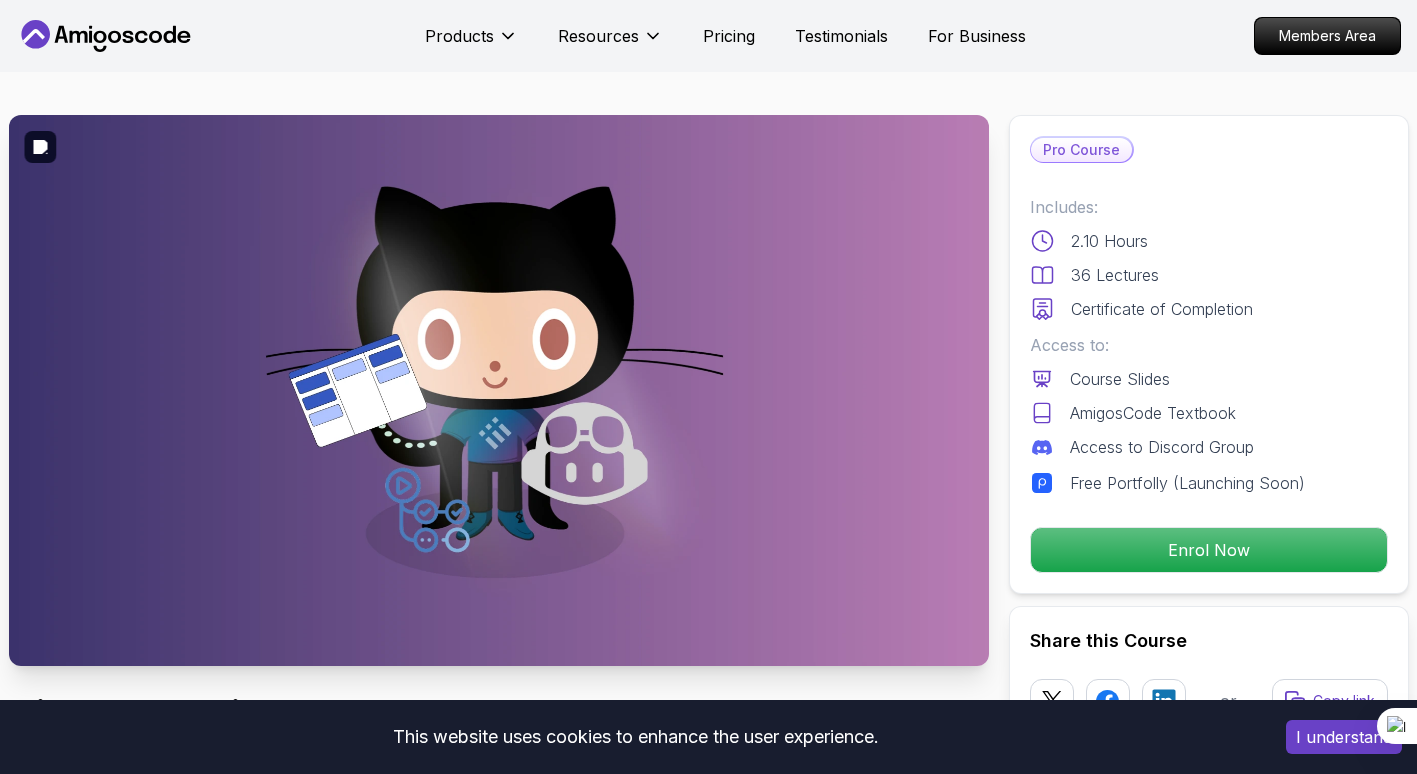 scroll, scrollTop: 222, scrollLeft: 0, axis: vertical 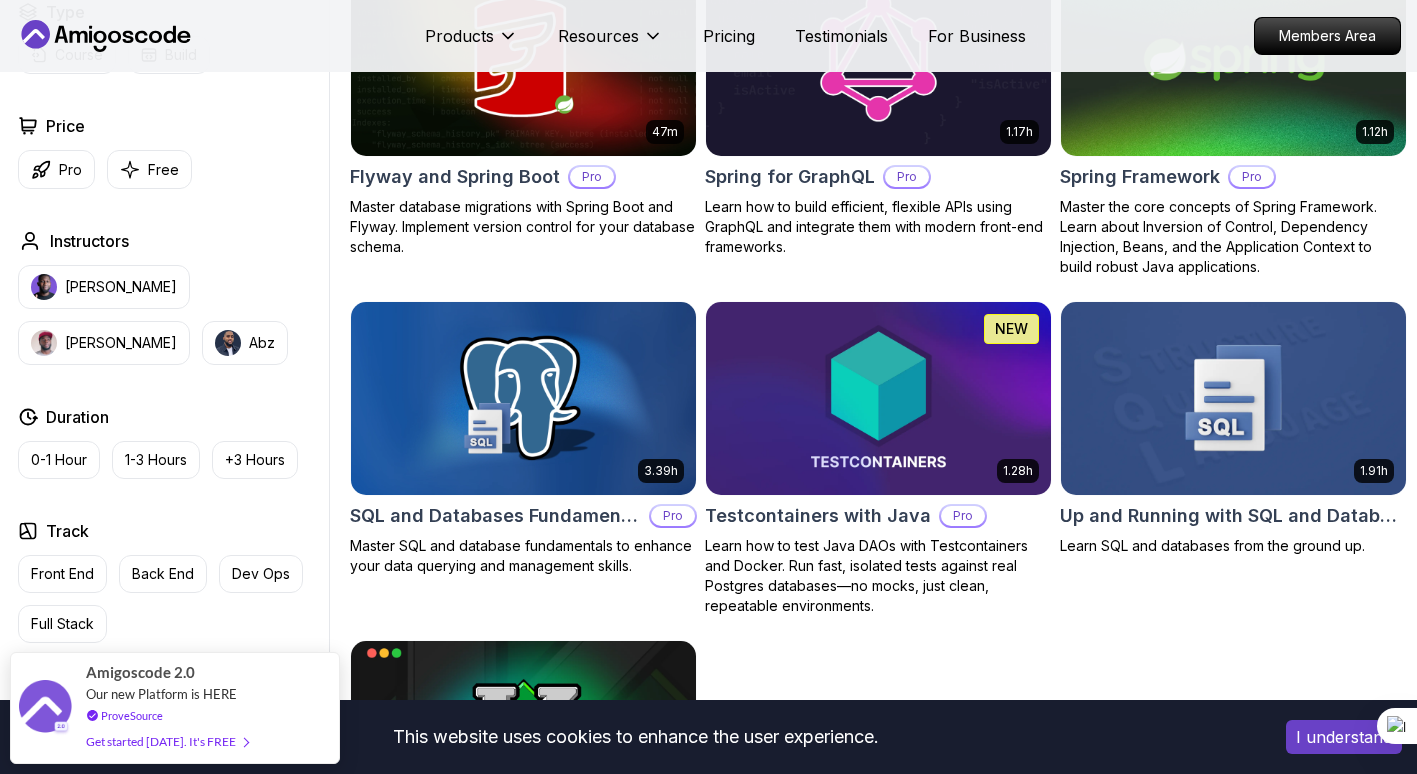 click on "Spring for GraphQL" at bounding box center [790, 177] 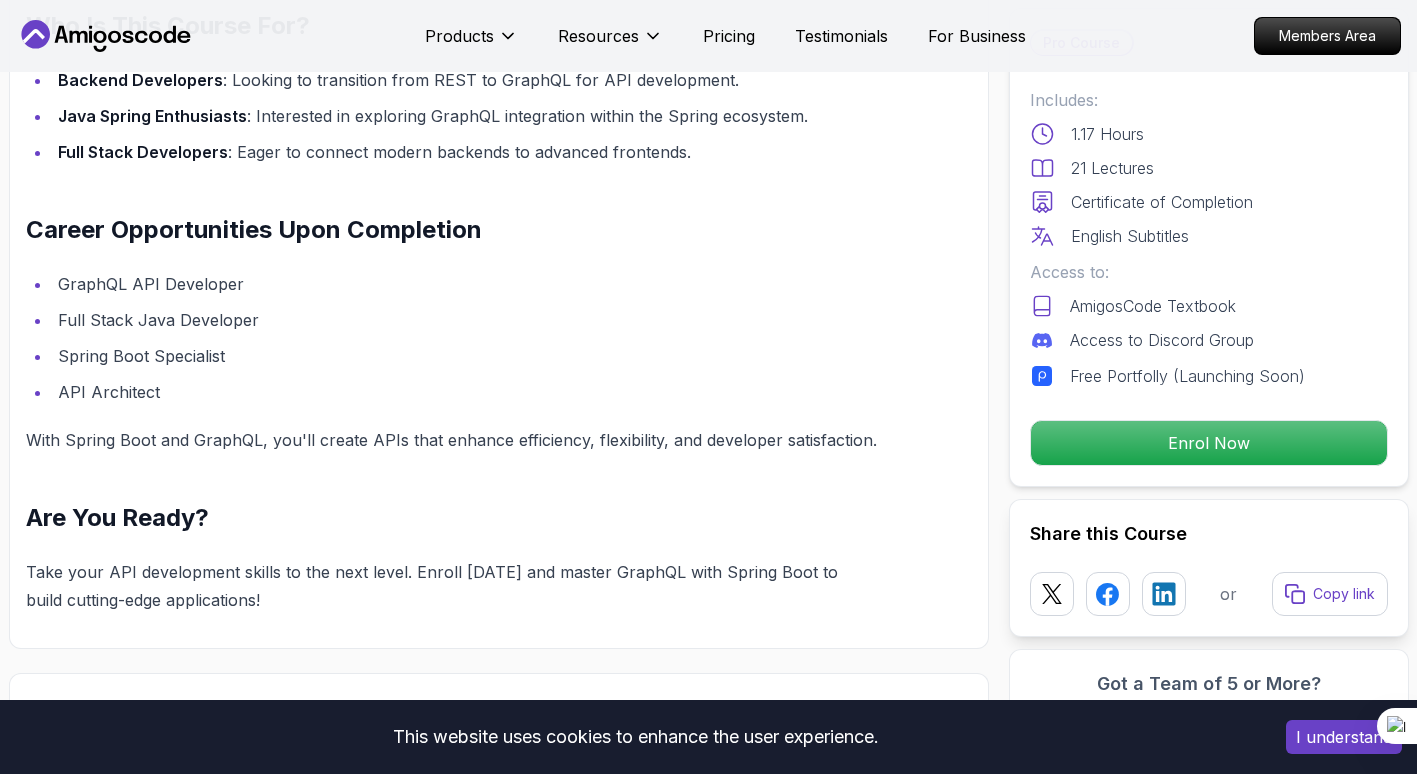 scroll, scrollTop: 2123, scrollLeft: 0, axis: vertical 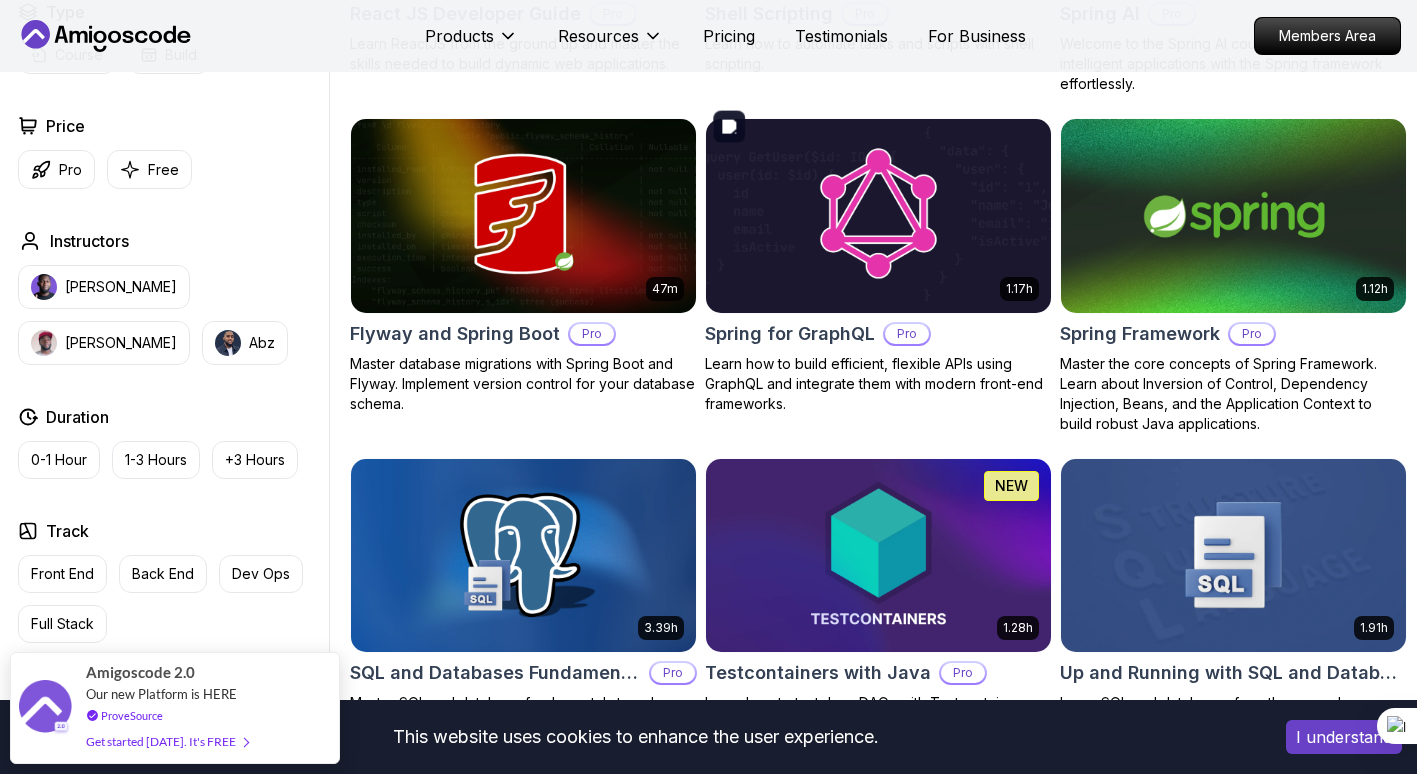 click at bounding box center [878, 216] 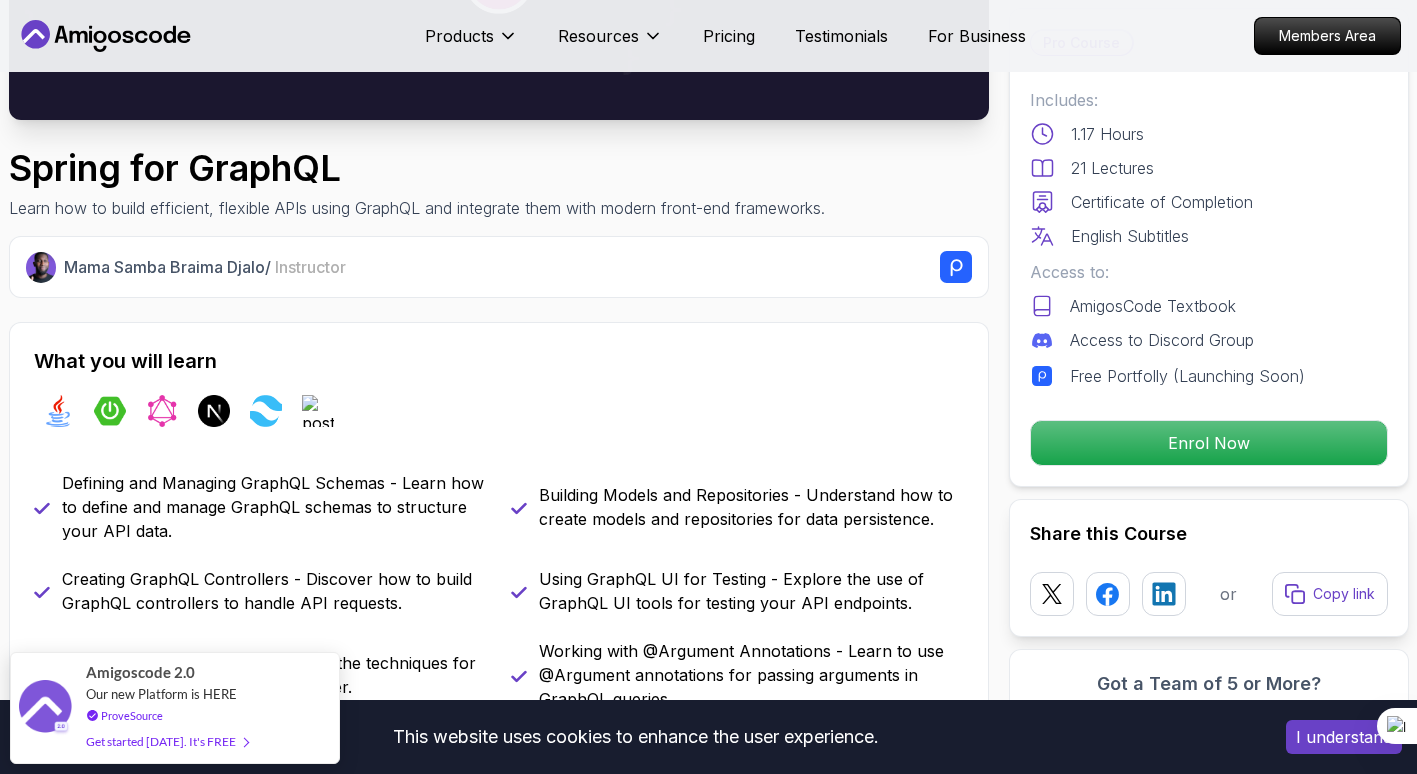 scroll, scrollTop: 558, scrollLeft: 0, axis: vertical 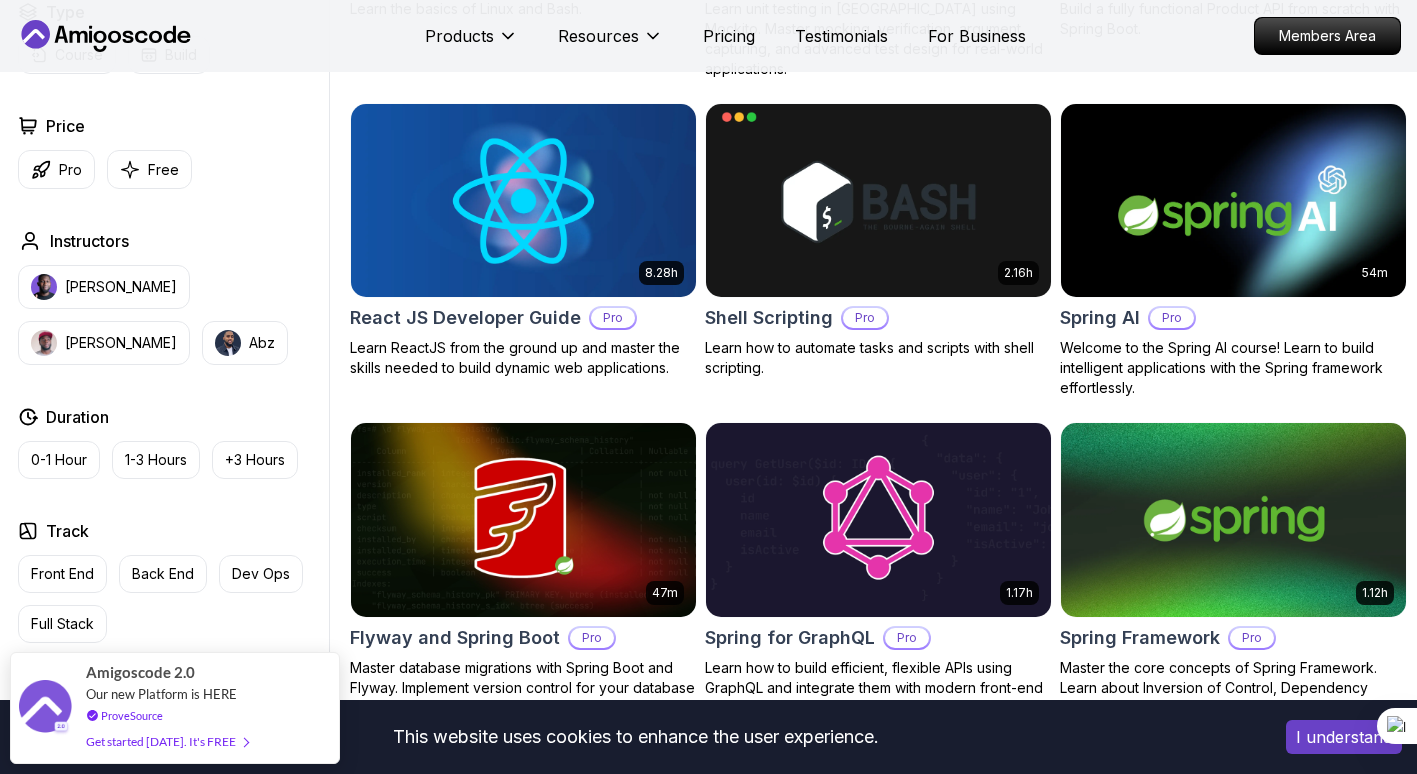 click on "Spring AI Pro" at bounding box center [1233, 318] 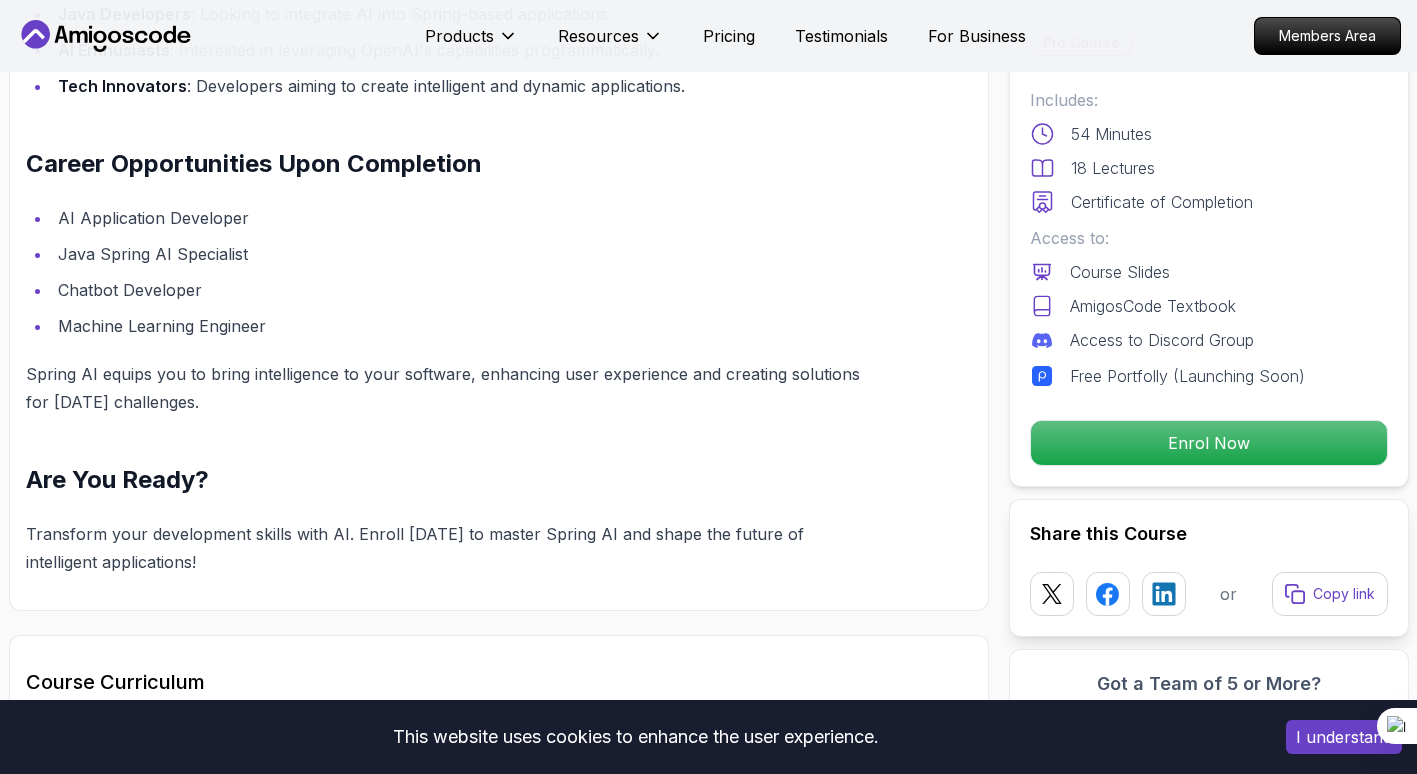 scroll, scrollTop: 1888, scrollLeft: 0, axis: vertical 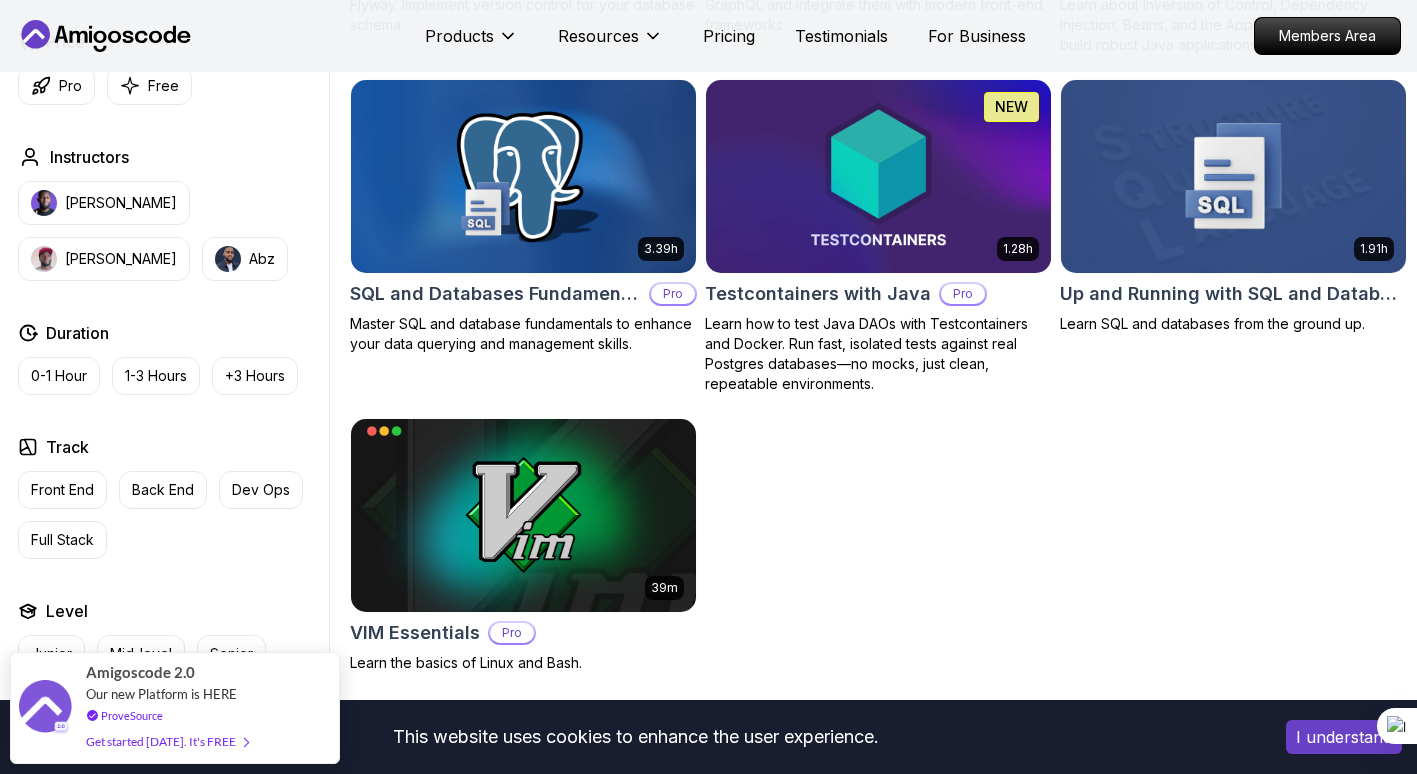 click on "3.39h SQL and Databases Fundamentals Pro Master SQL and database fundamentals to enhance your data querying and management skills." at bounding box center [523, 216] 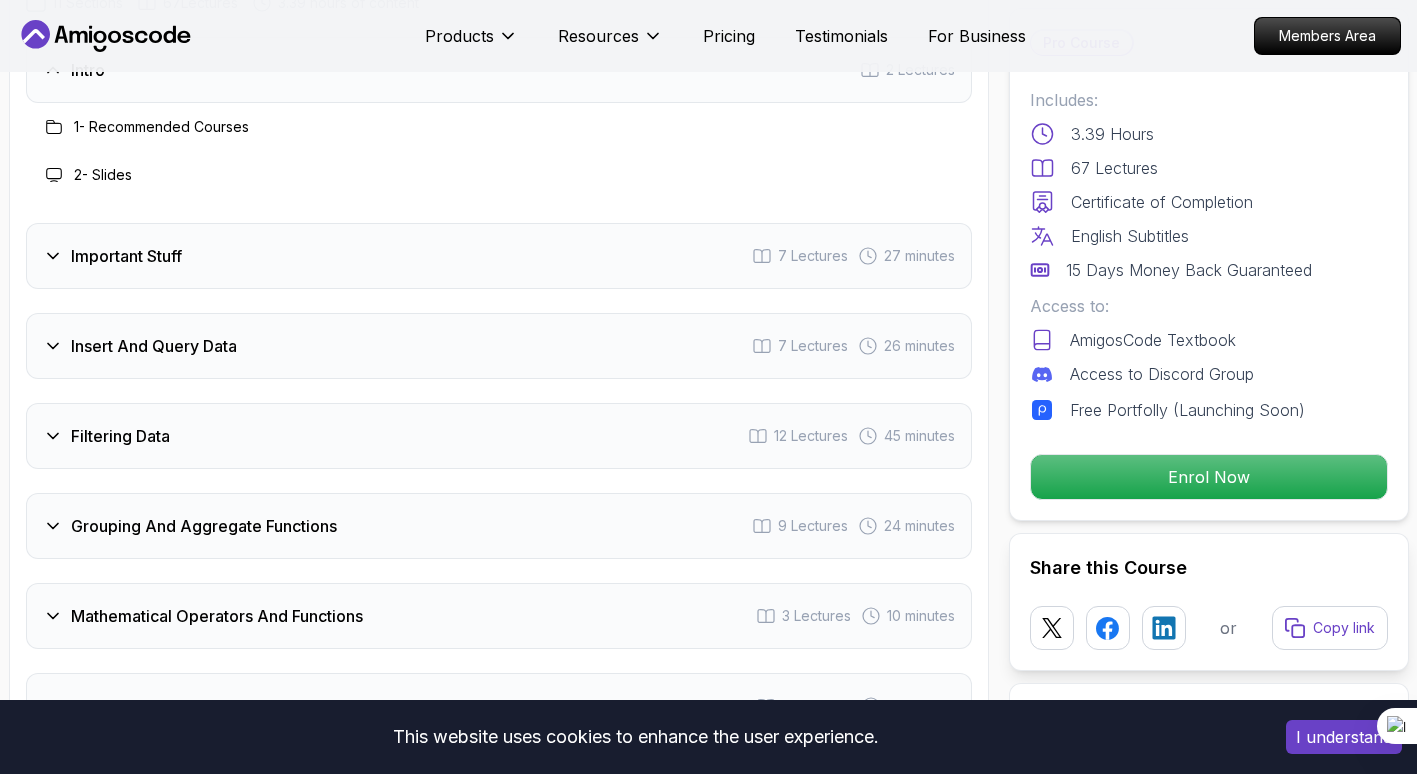 scroll, scrollTop: 2802, scrollLeft: 0, axis: vertical 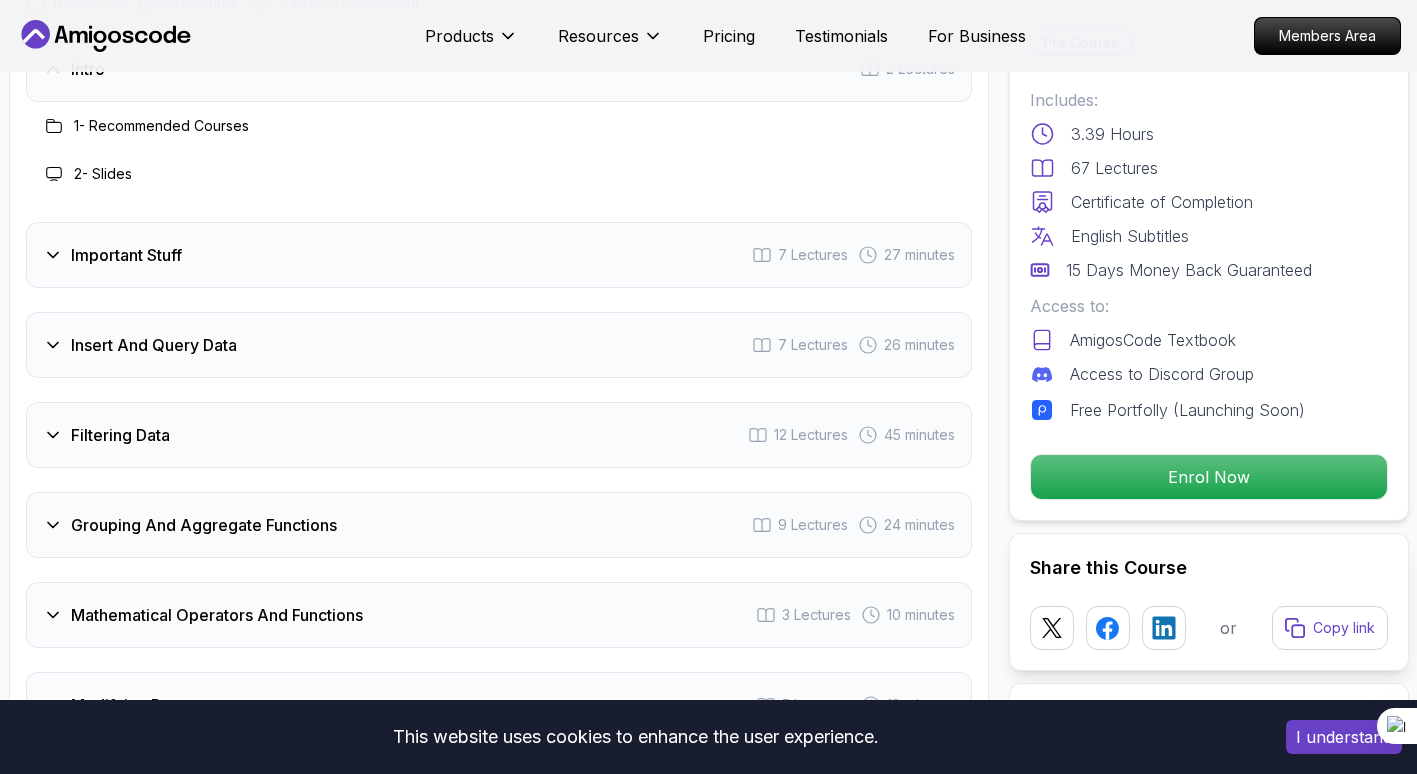 click on "Important Stuff 7   Lectures     27 minutes" at bounding box center (499, 255) 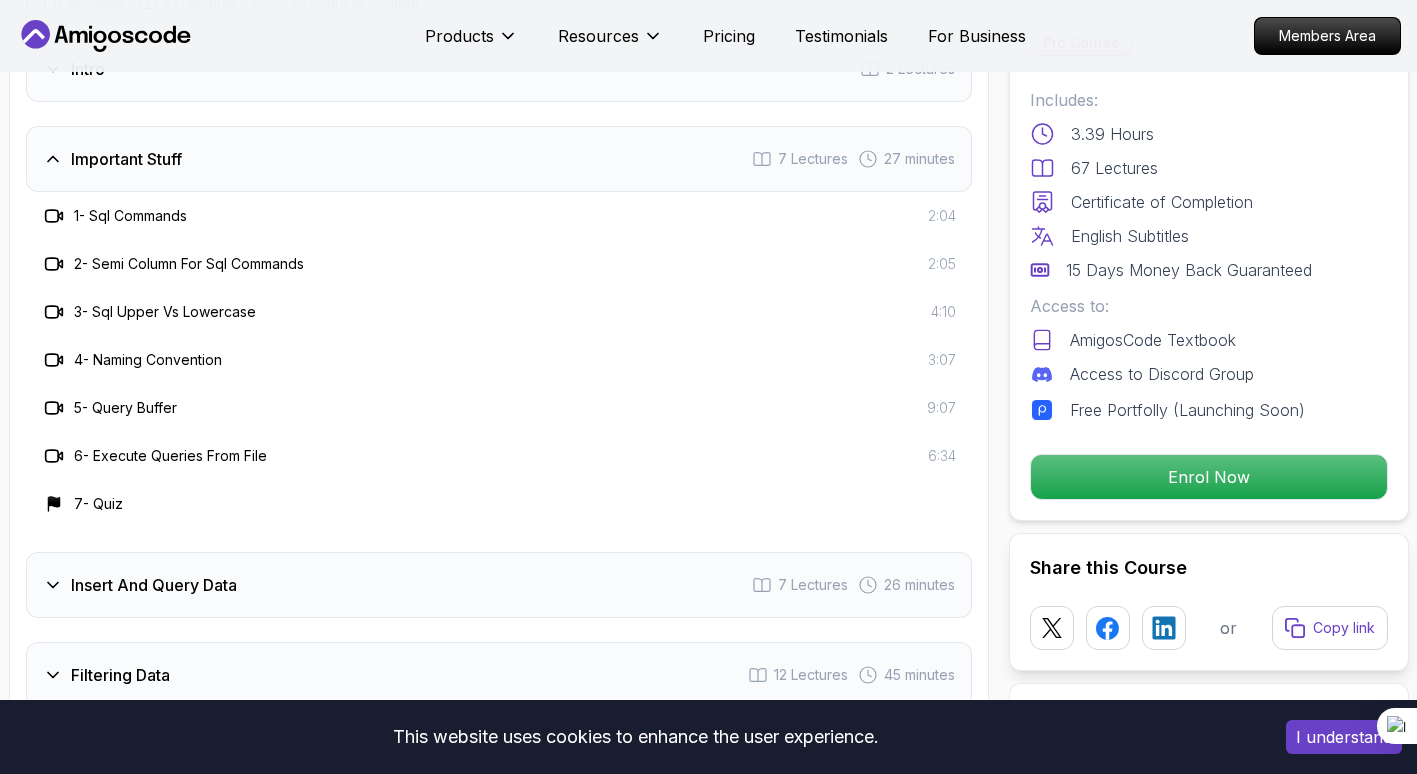 click on "Intro 2   Lectures   Important Stuff 7   Lectures     27 minutes     1  -   Sql Commands  2:04   2  -   Semi Column For Sql Commands  2:05   3  -   Sql Upper Vs Lowercase  4:10   4  -   Naming Convention  3:07   5  -   Query Buffer  9:07   6  -   Execute Queries From File  6:34   7  -   Quiz  Insert And Query Data 7   Lectures     26 minutes   Filtering Data 12   Lectures     45 minutes   Grouping And Aggregate Functions 9   Lectures     24 minutes   Mathematical Operators And Functions 3   Lectures     10 minutes   Modifying Data 5   Lectures     18 minutes   Relationships 4   Lectures     17 minutes   Joins 12   Lectures     33 minutes   Order Of Sql 4   Lectures     3 minutes   Next Steps 2   Lectures" at bounding box center [499, 687] 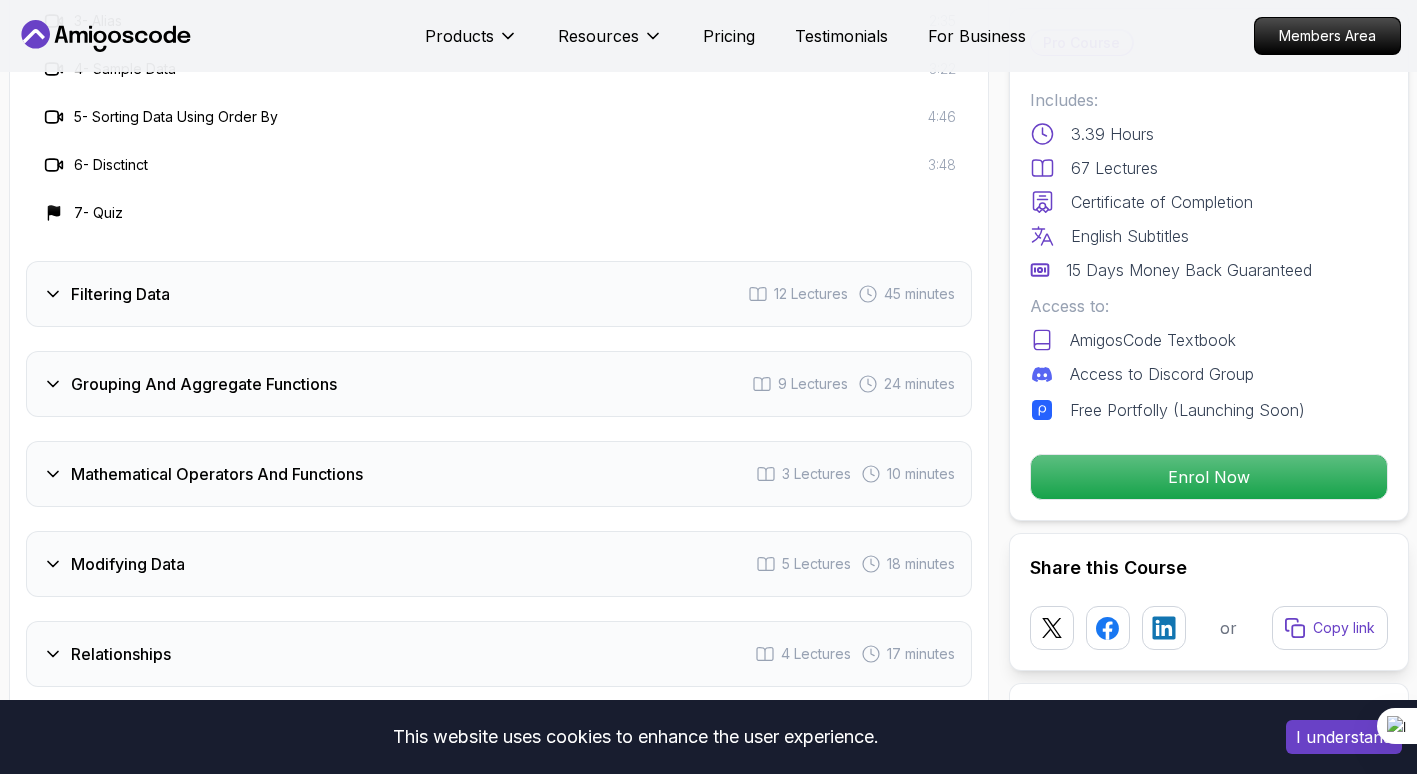click on "Filtering Data 12   Lectures     45 minutes" at bounding box center (499, 294) 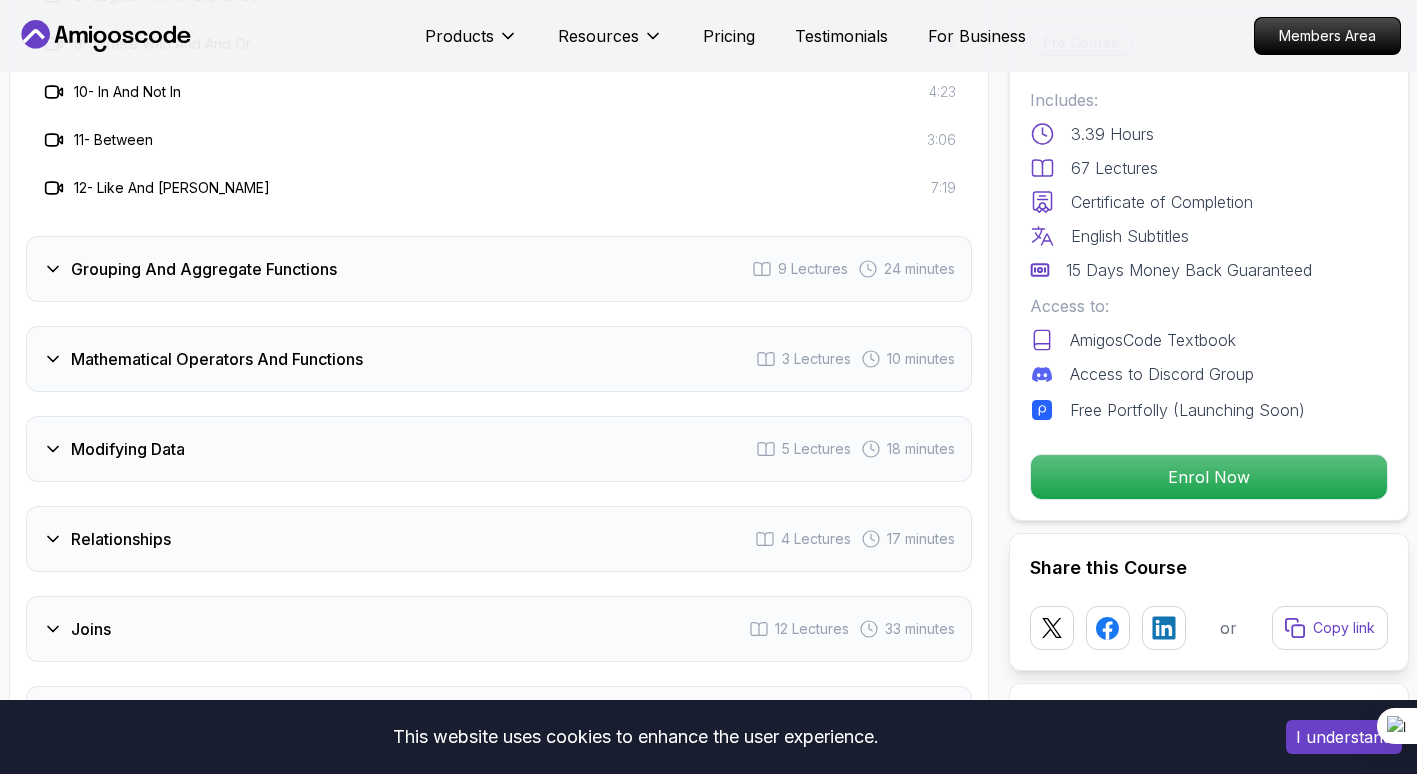 scroll, scrollTop: 3545, scrollLeft: 0, axis: vertical 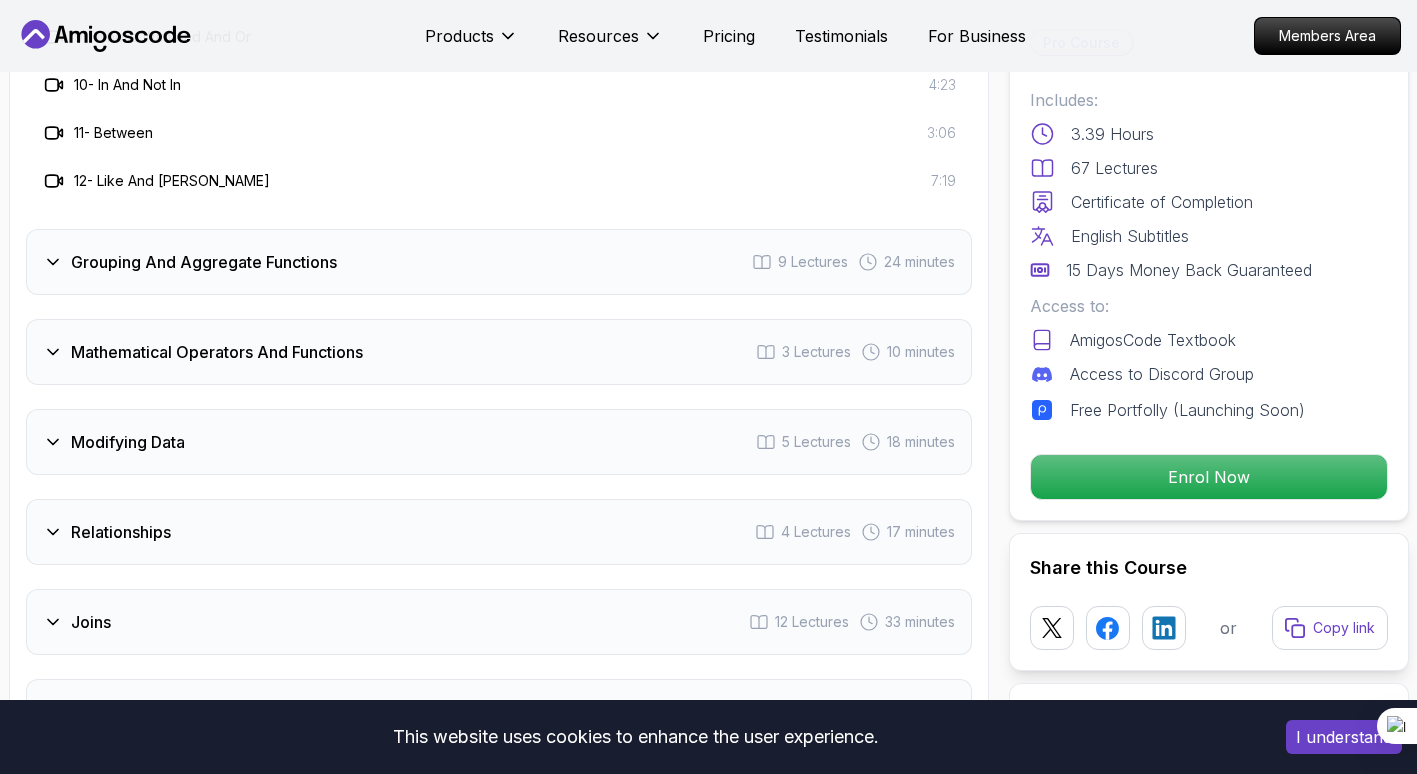 click on "Grouping And Aggregate Functions" at bounding box center [204, 262] 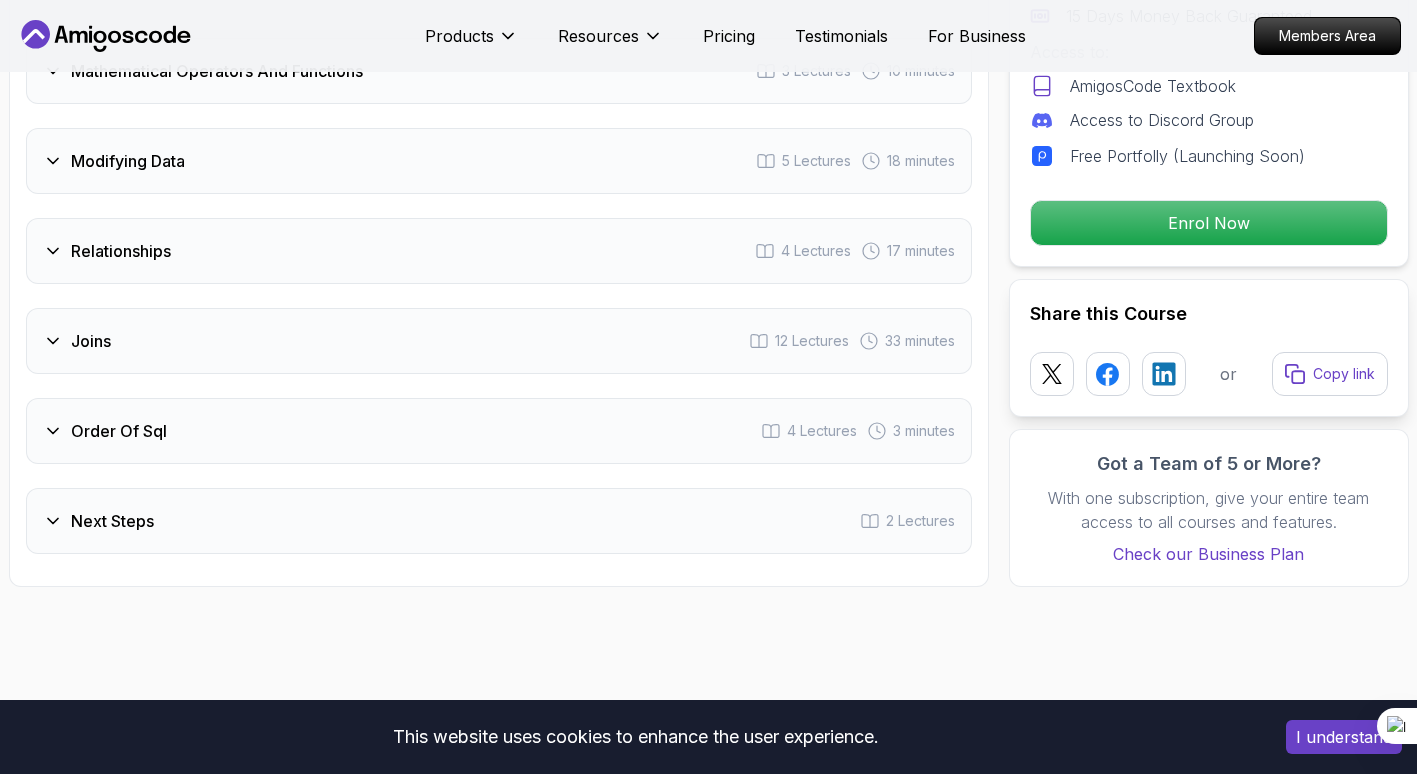 click on "Modifying Data 5   Lectures     18 minutes" at bounding box center [499, 161] 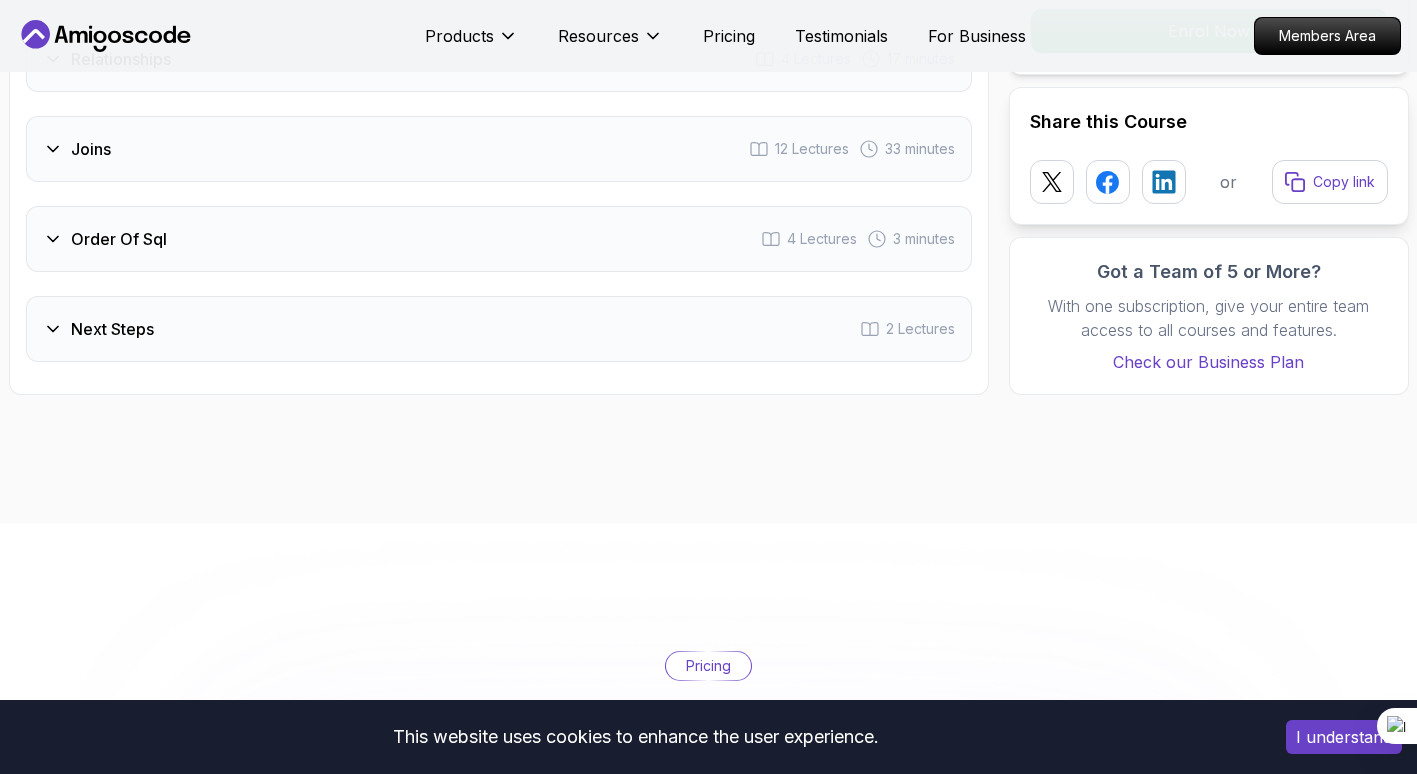 scroll, scrollTop: 3250, scrollLeft: 0, axis: vertical 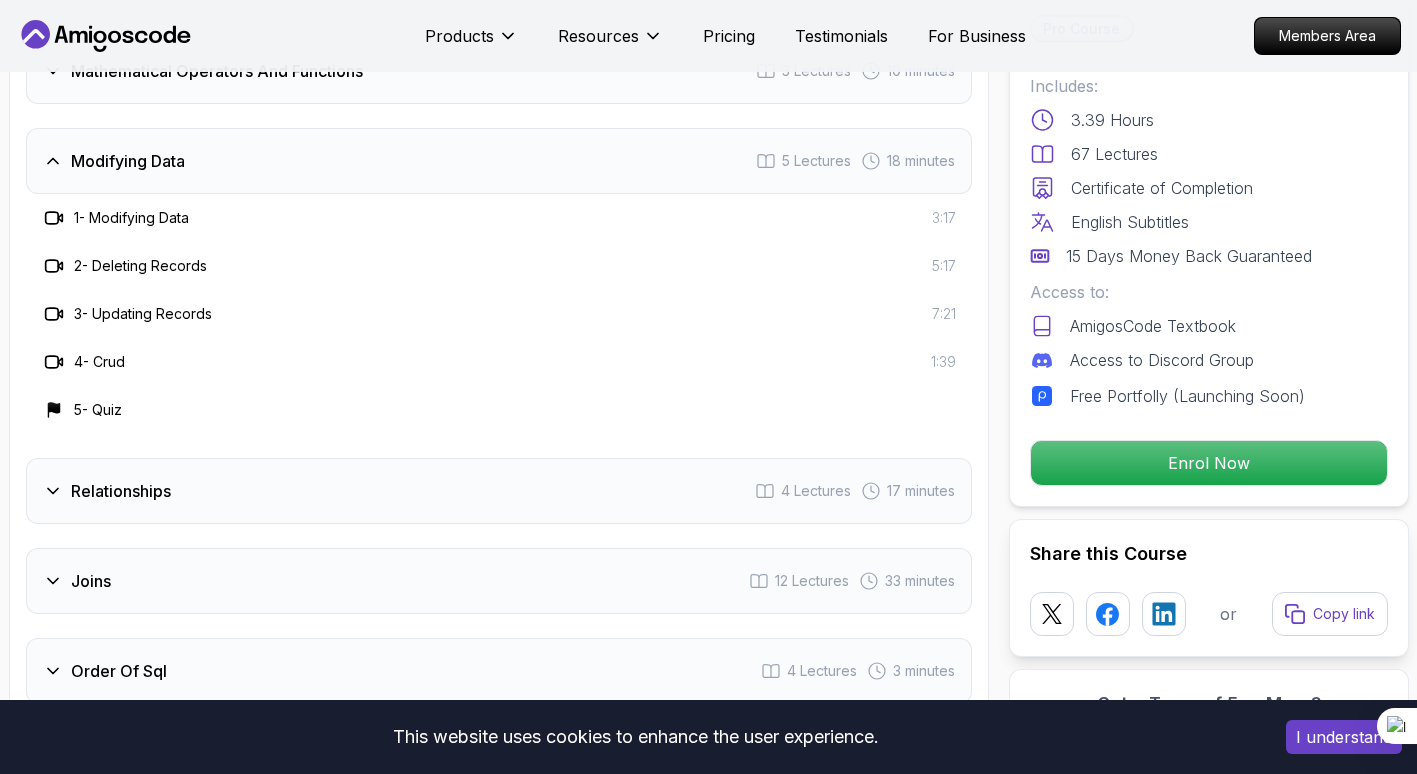 click on "Relationships 4   Lectures     17 minutes" at bounding box center [499, 491] 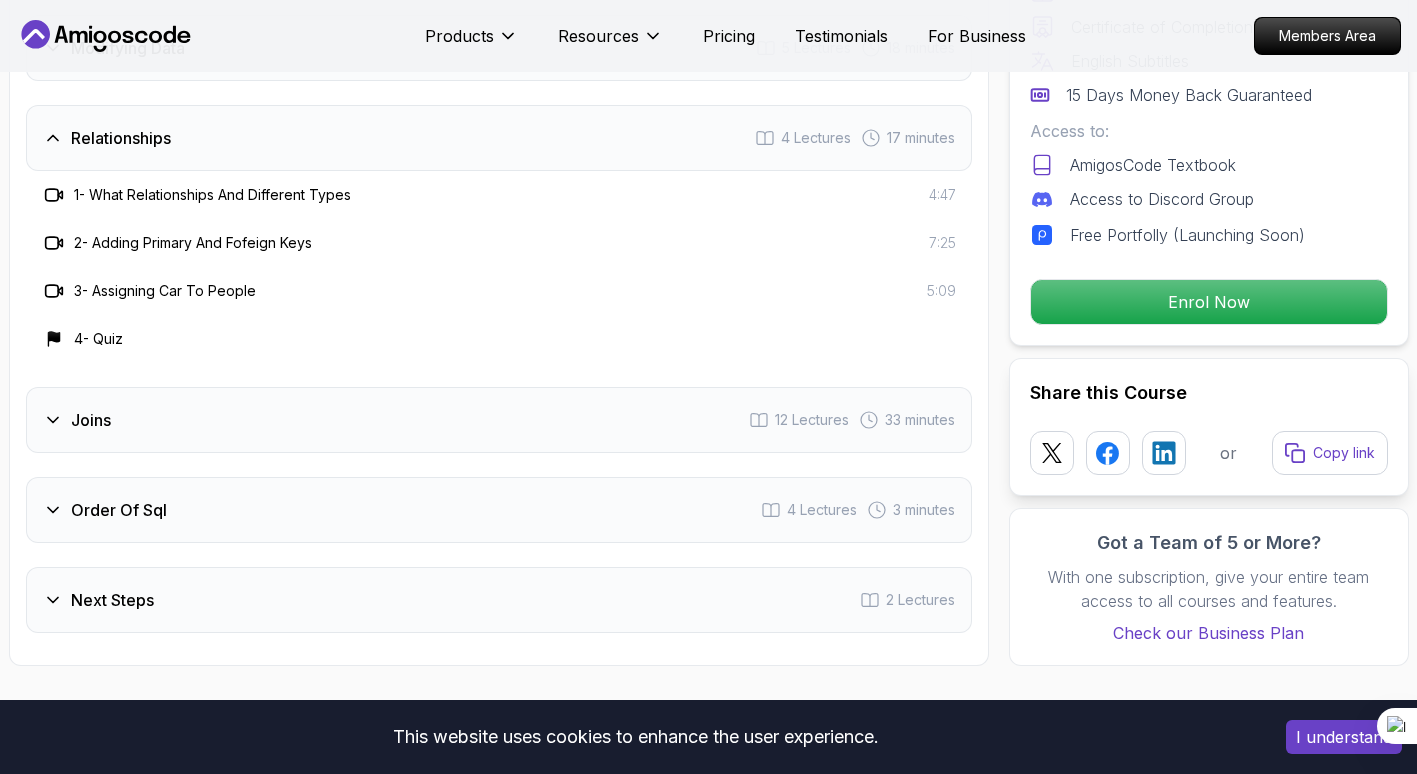 scroll, scrollTop: 3365, scrollLeft: 0, axis: vertical 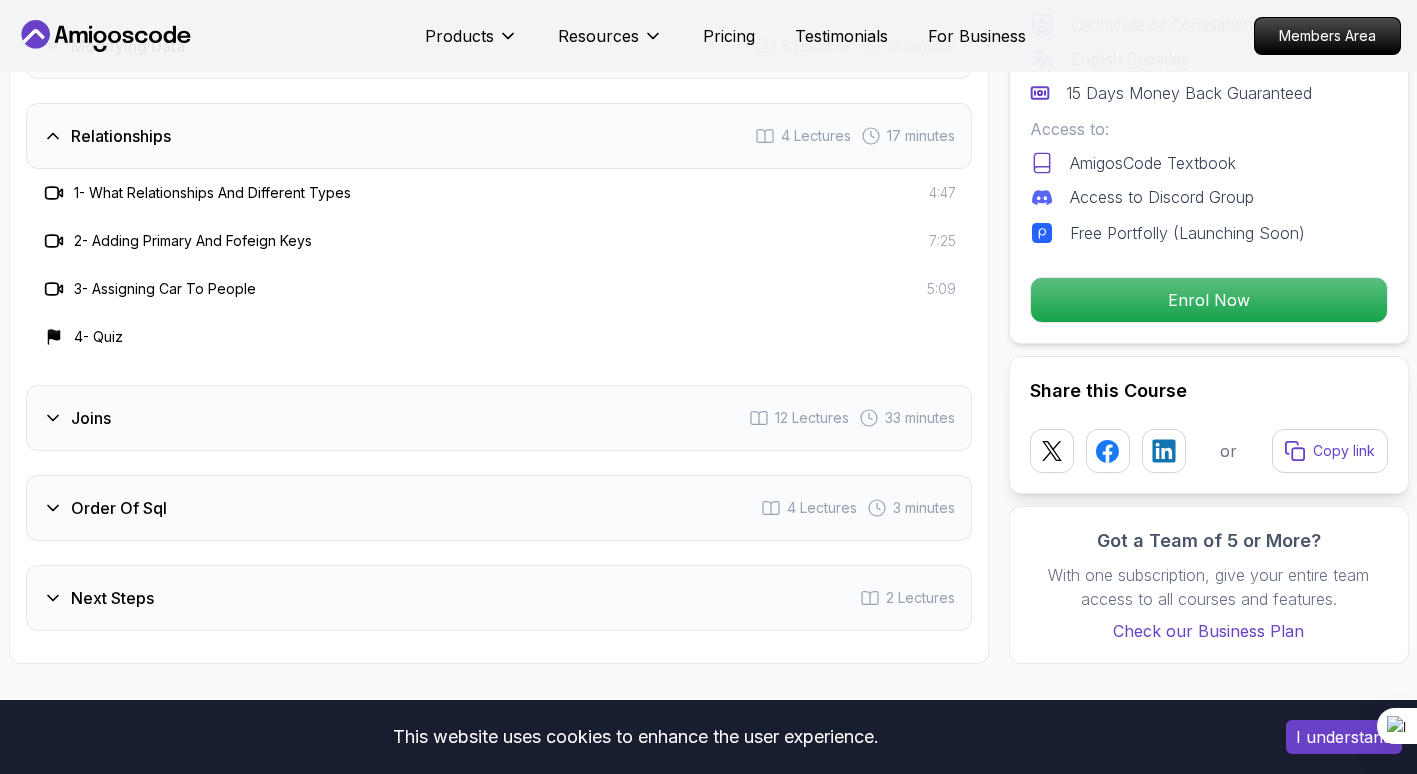 click on "Joins 12   Lectures     33 minutes" at bounding box center [499, 418] 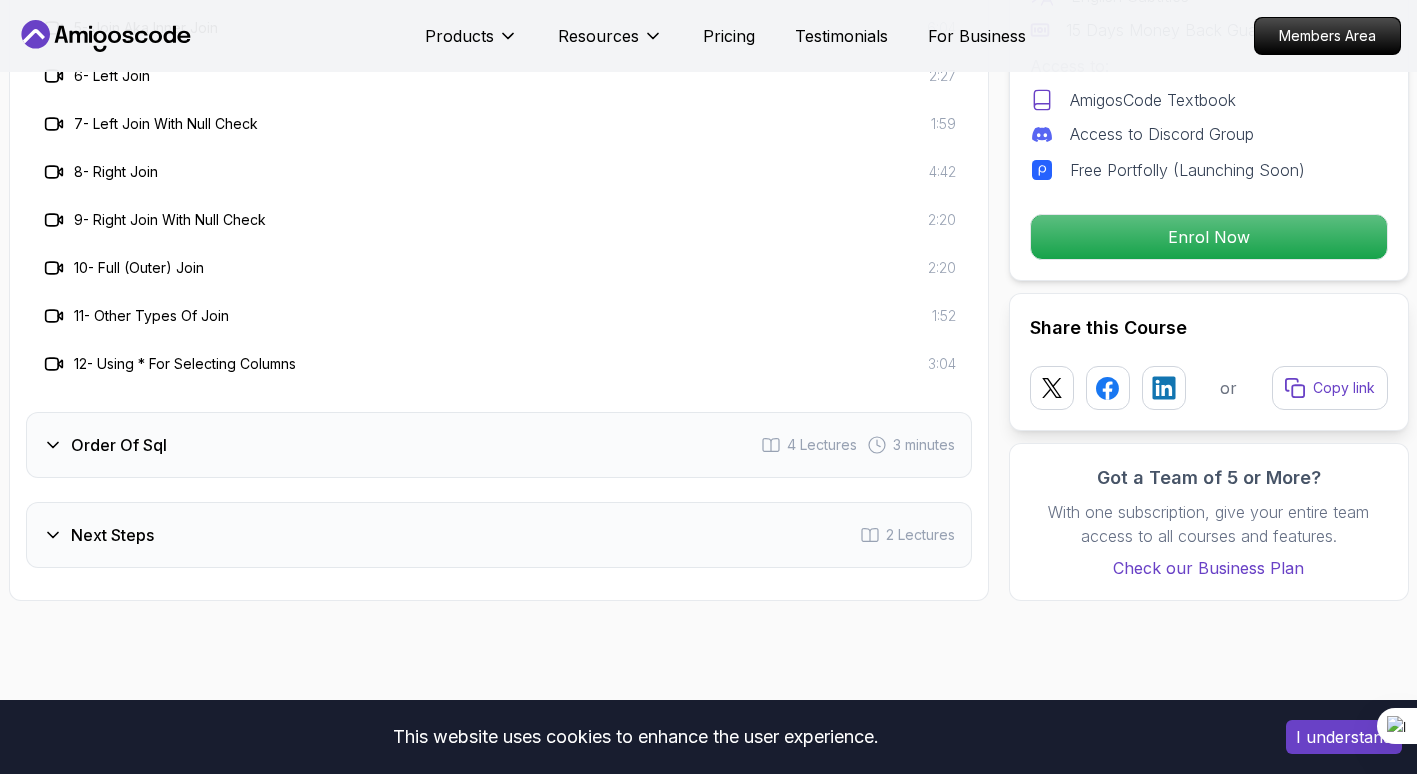 scroll, scrollTop: 3818, scrollLeft: 0, axis: vertical 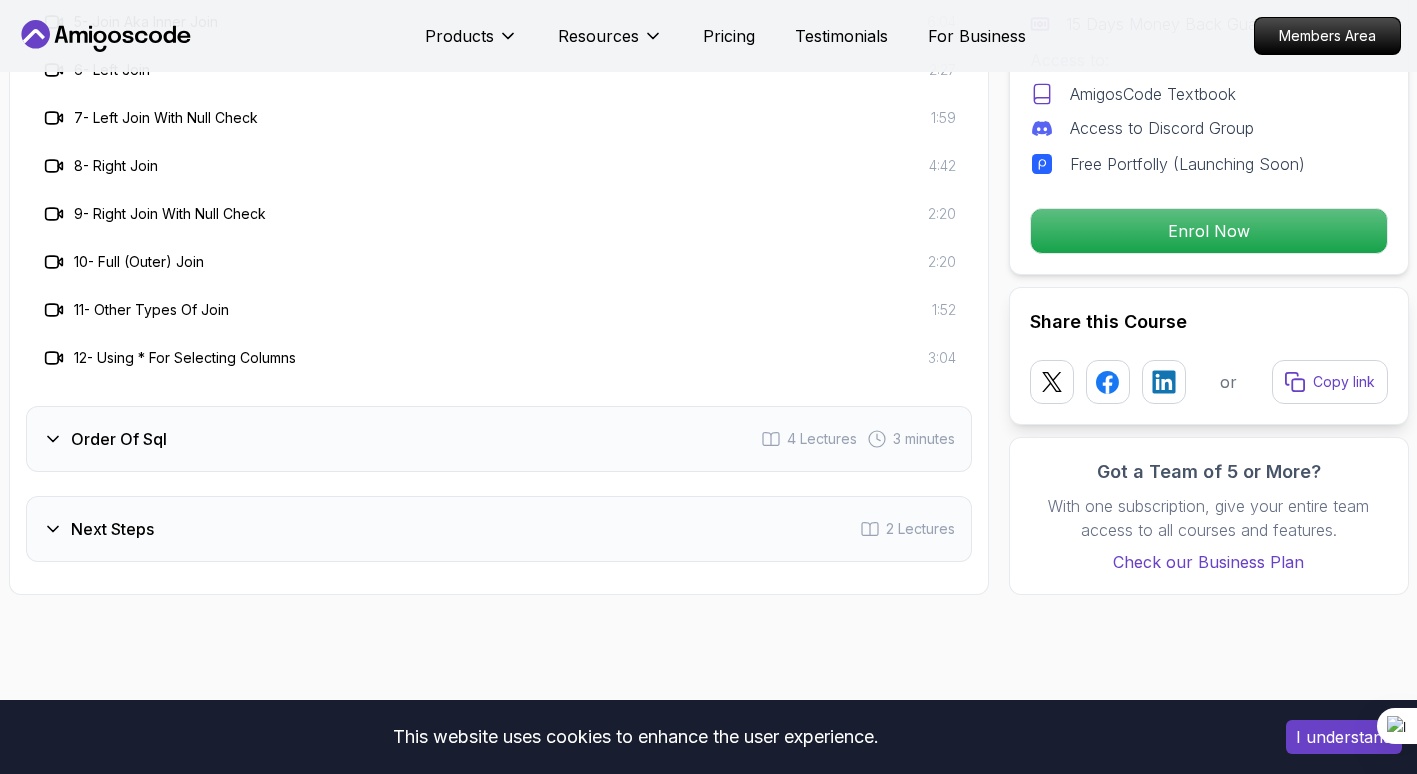 click on "Order Of Sql 4   Lectures     3 minutes" at bounding box center (499, 439) 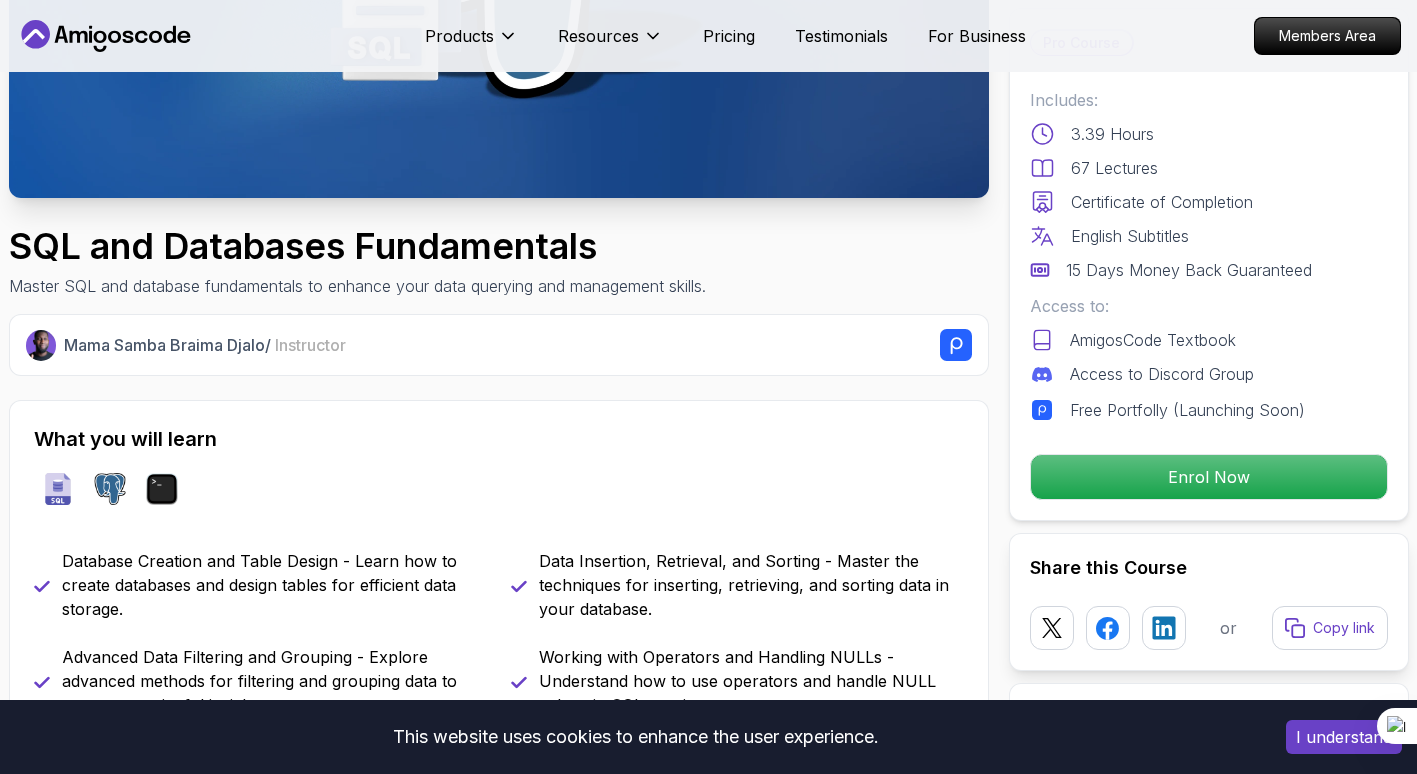 scroll, scrollTop: 0, scrollLeft: 0, axis: both 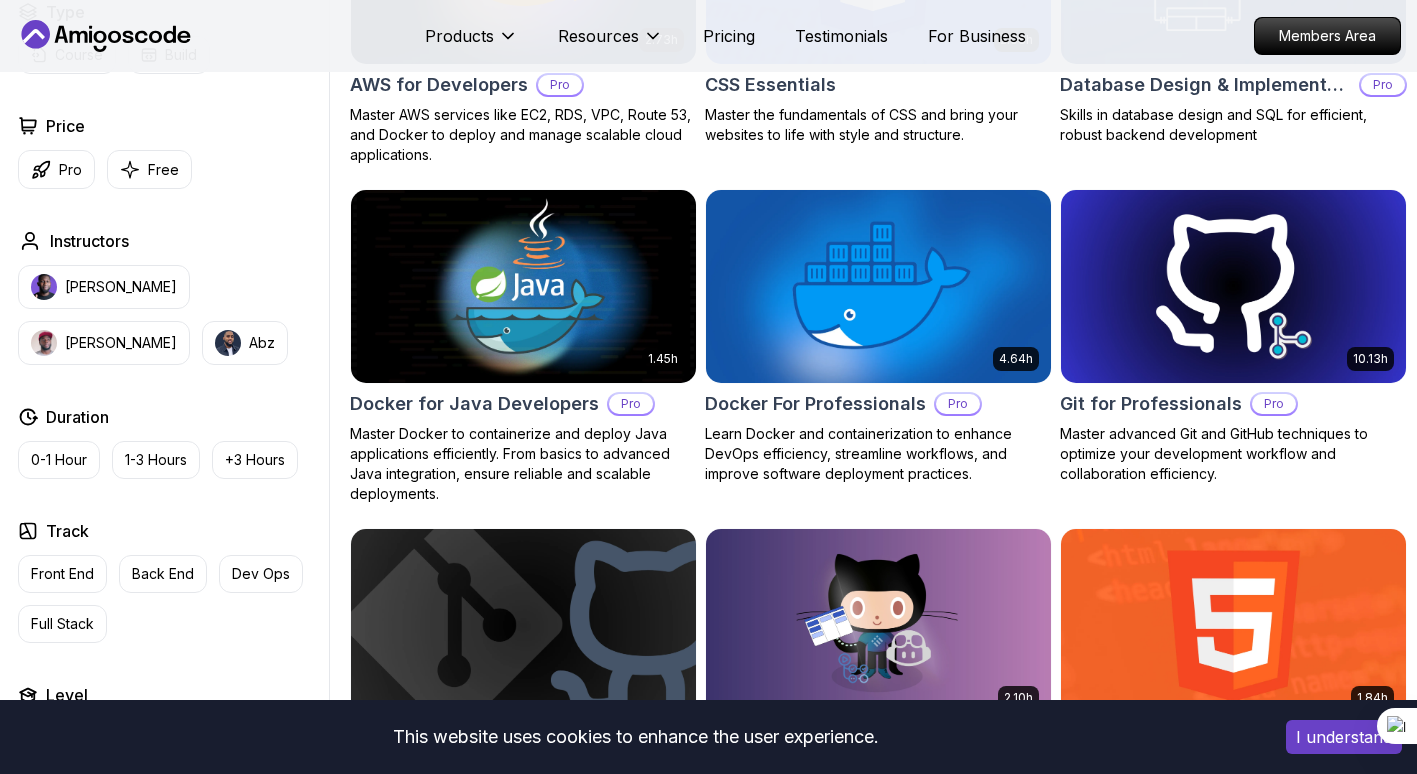 click on "Products Resources Pricing Testimonials For Business" at bounding box center [725, 36] 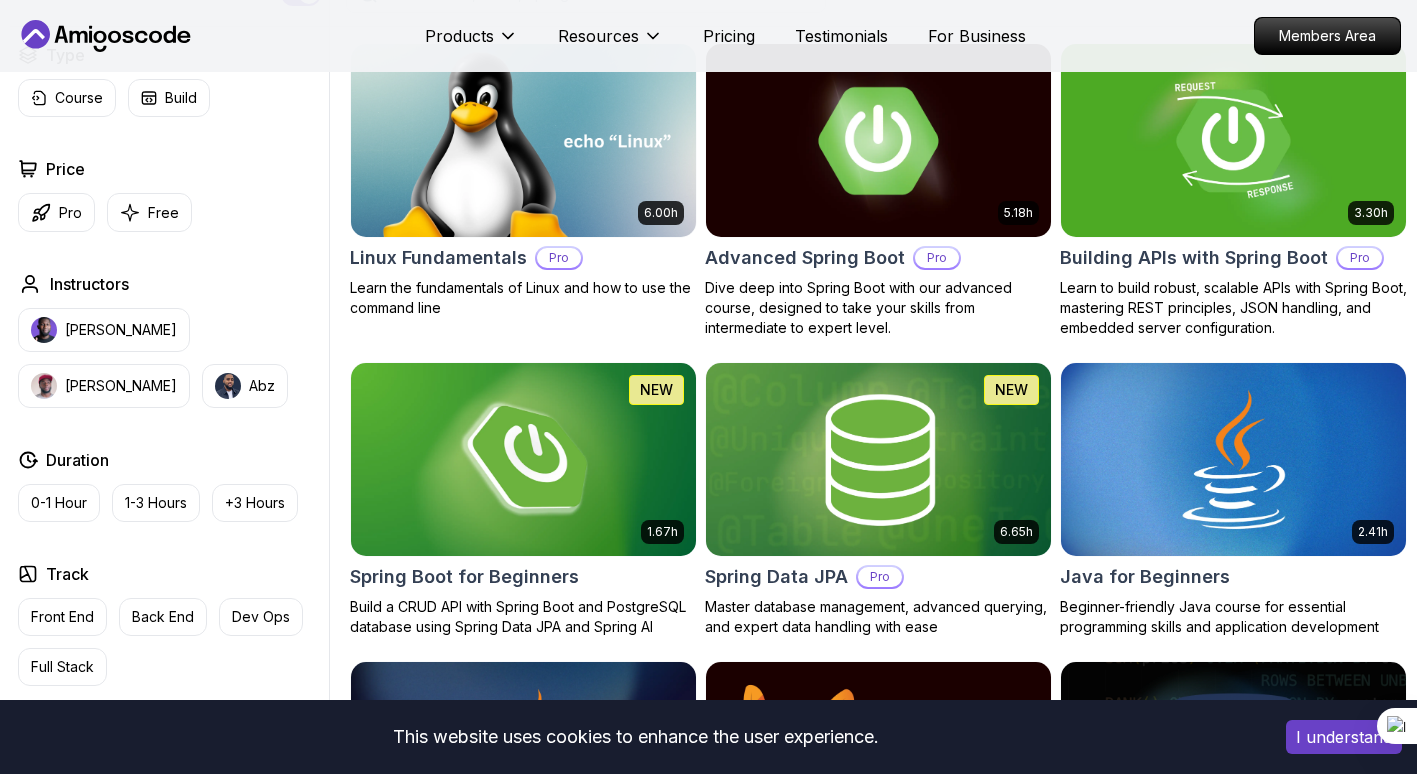 scroll, scrollTop: 586, scrollLeft: 0, axis: vertical 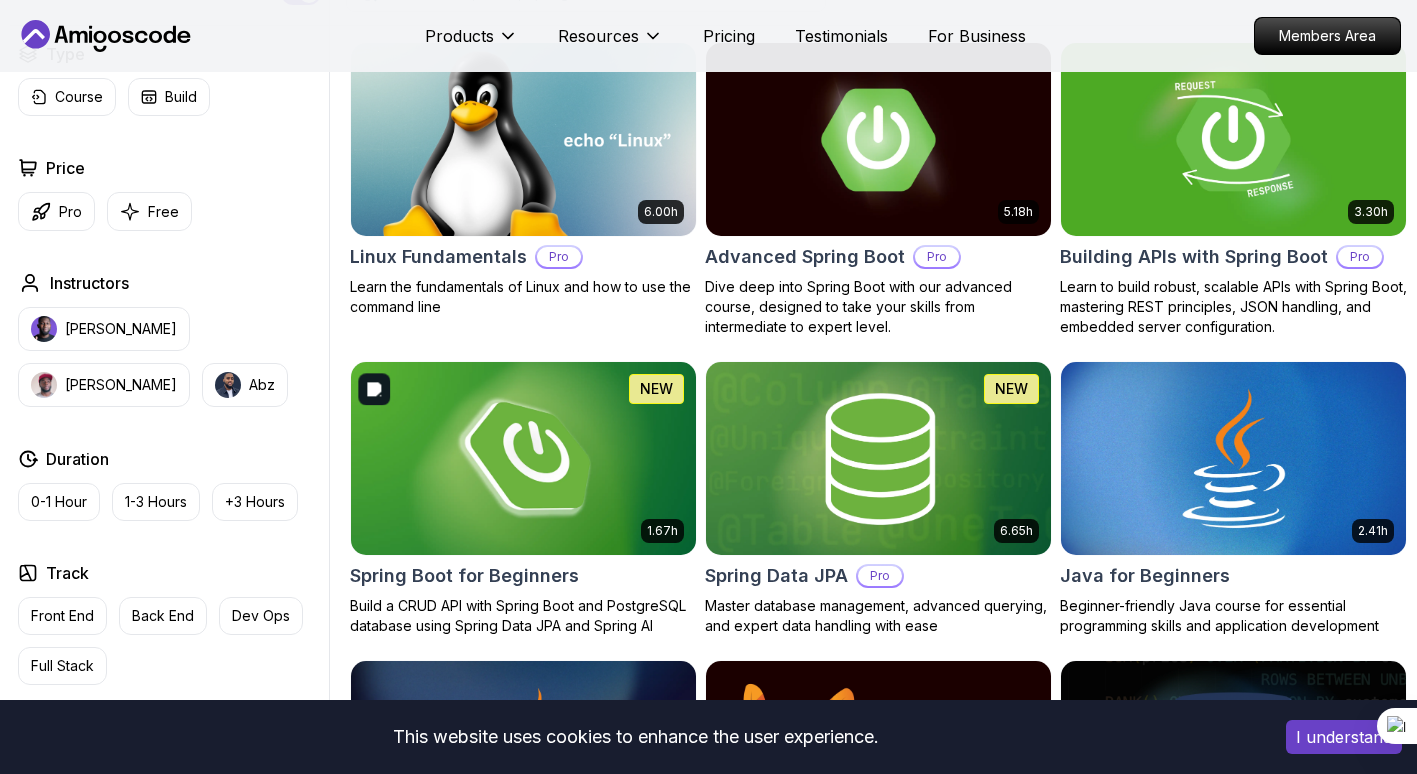 click at bounding box center [523, 458] 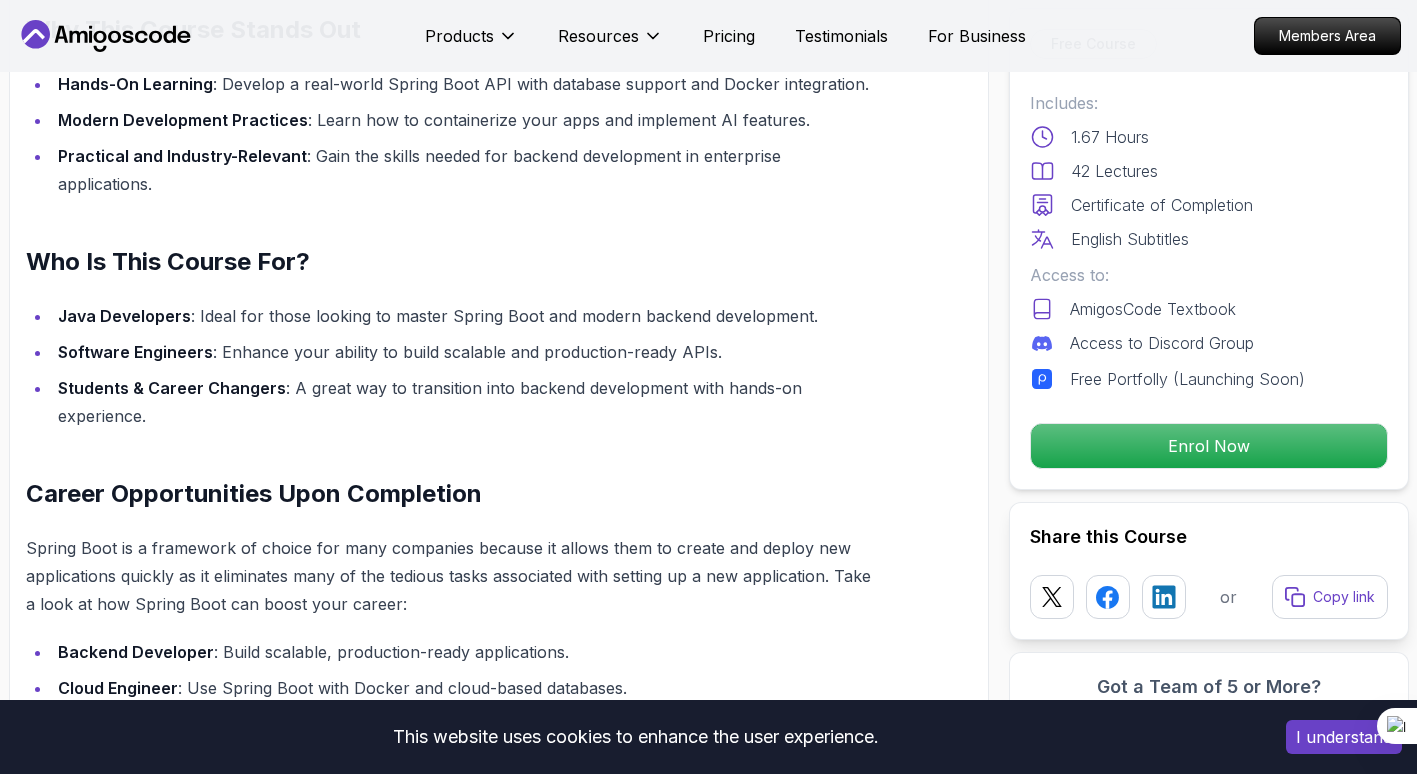 scroll, scrollTop: 1510, scrollLeft: 0, axis: vertical 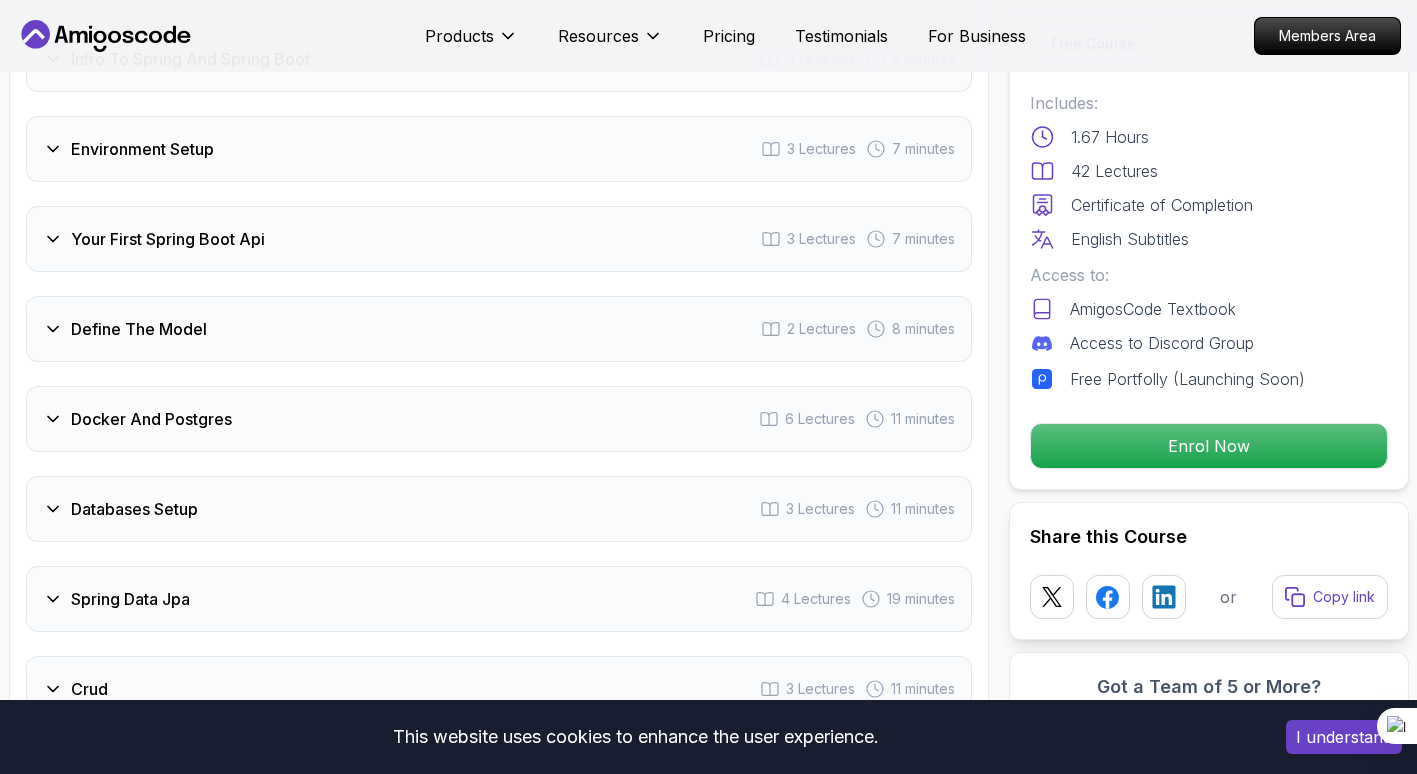 click on "Your First Spring Boot Api 3   Lectures     7 minutes" at bounding box center [499, 239] 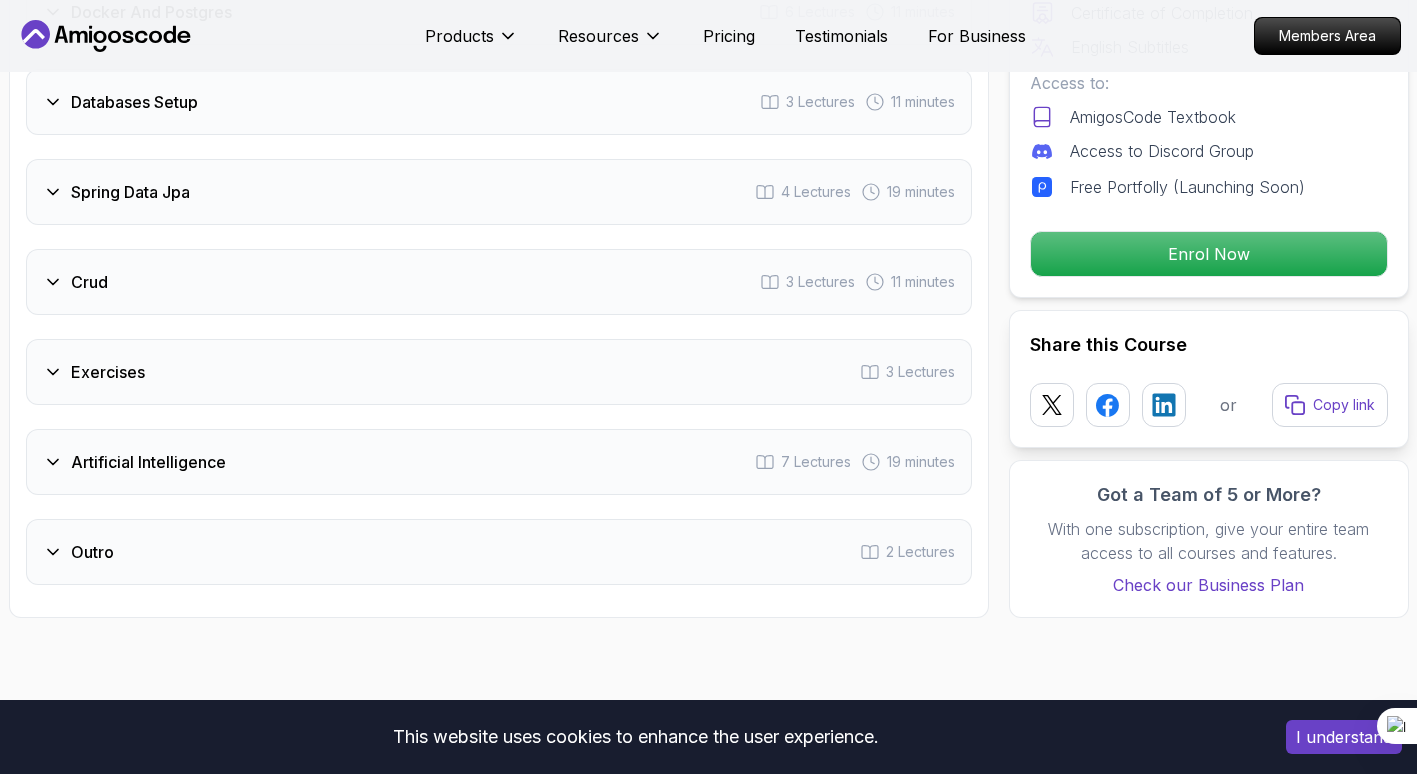 click on "Crud 3   Lectures     11 minutes" at bounding box center (499, 282) 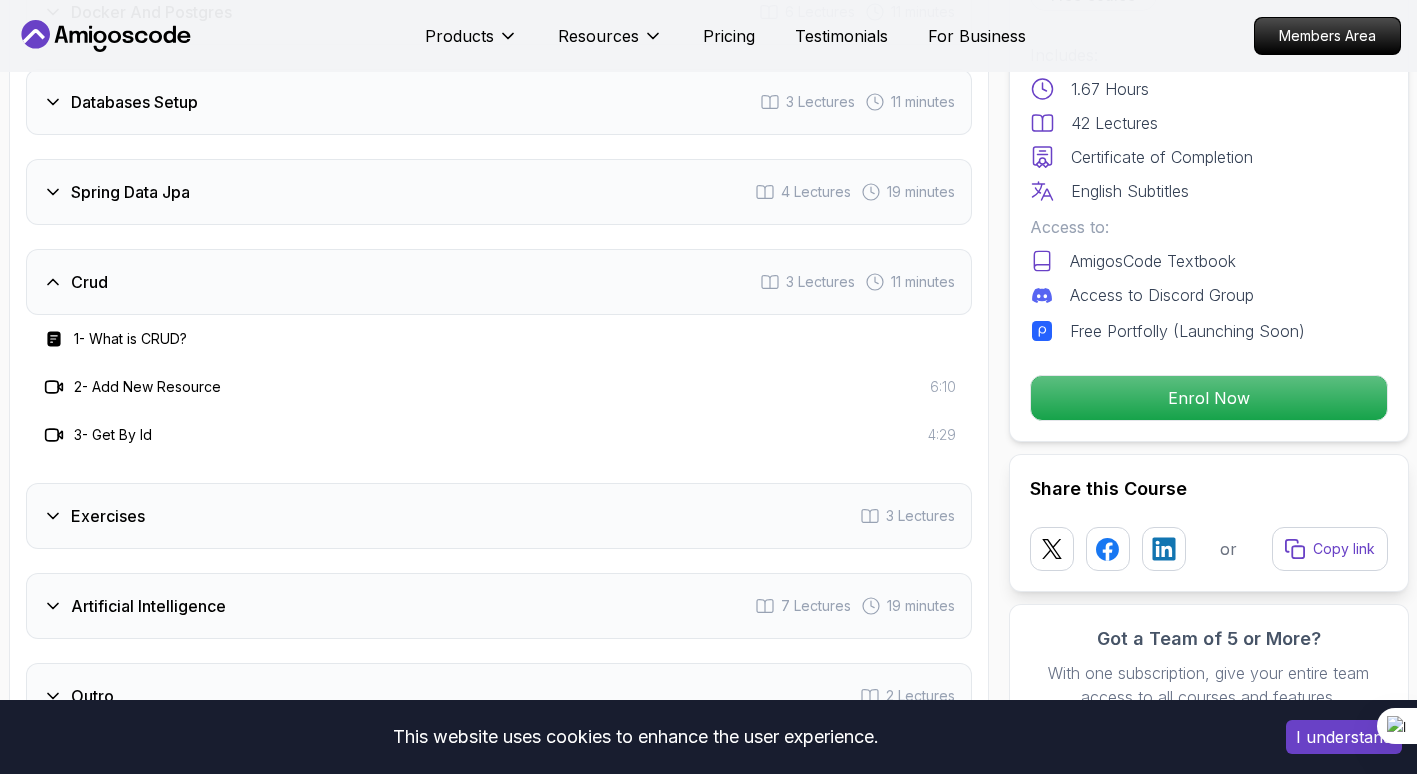 click on "Crud 3   Lectures     11 minutes" at bounding box center (499, 282) 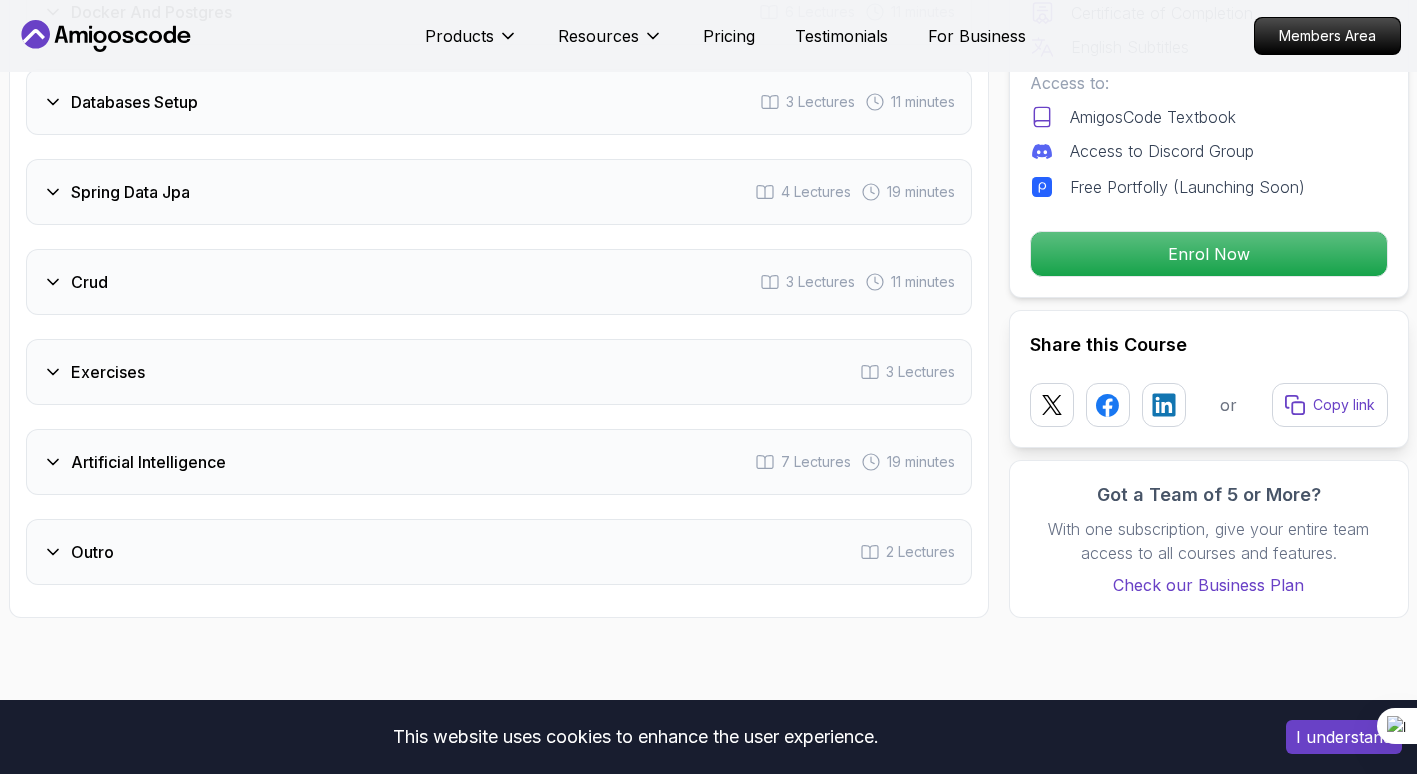click on "Artificial Intelligence 7   Lectures     19 minutes" at bounding box center [499, 462] 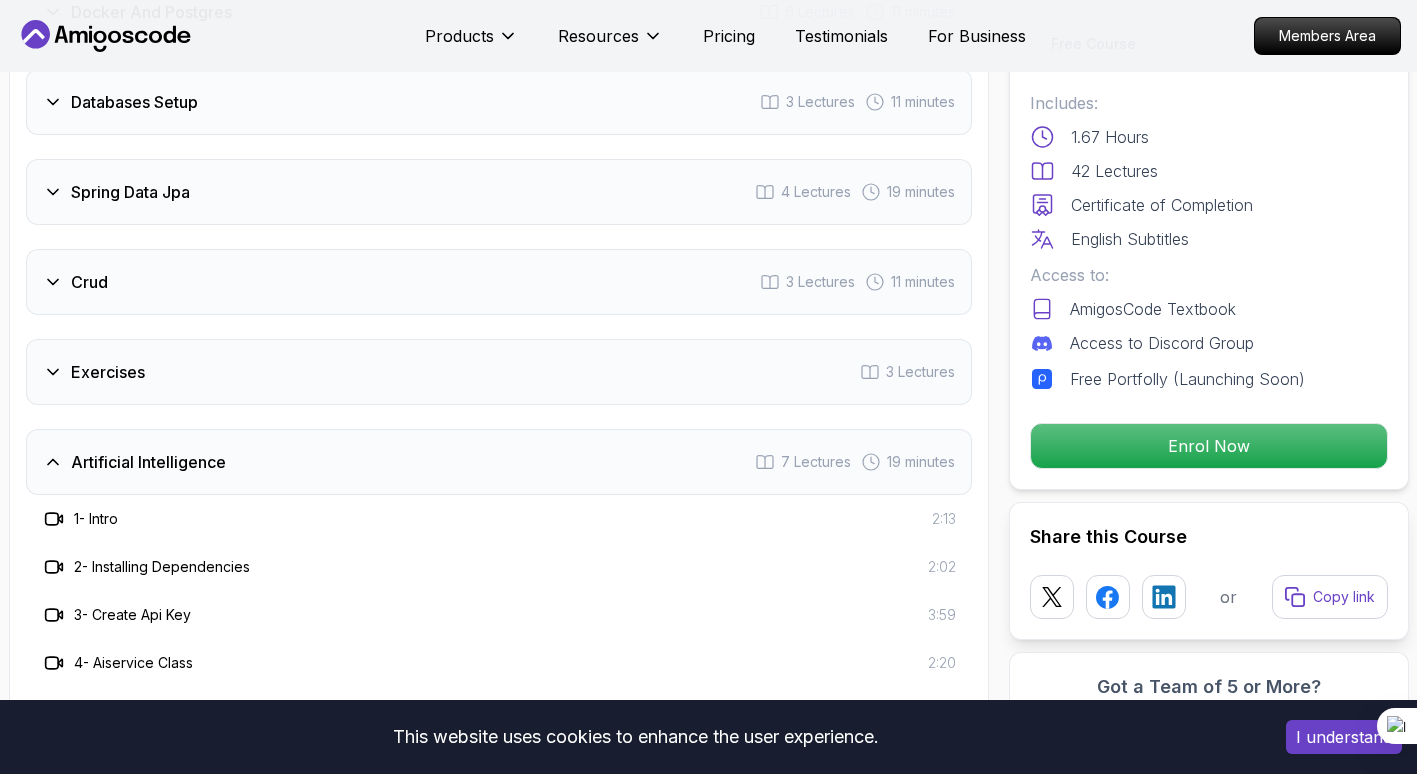 click on "Exercises 3   Lectures" at bounding box center [499, 372] 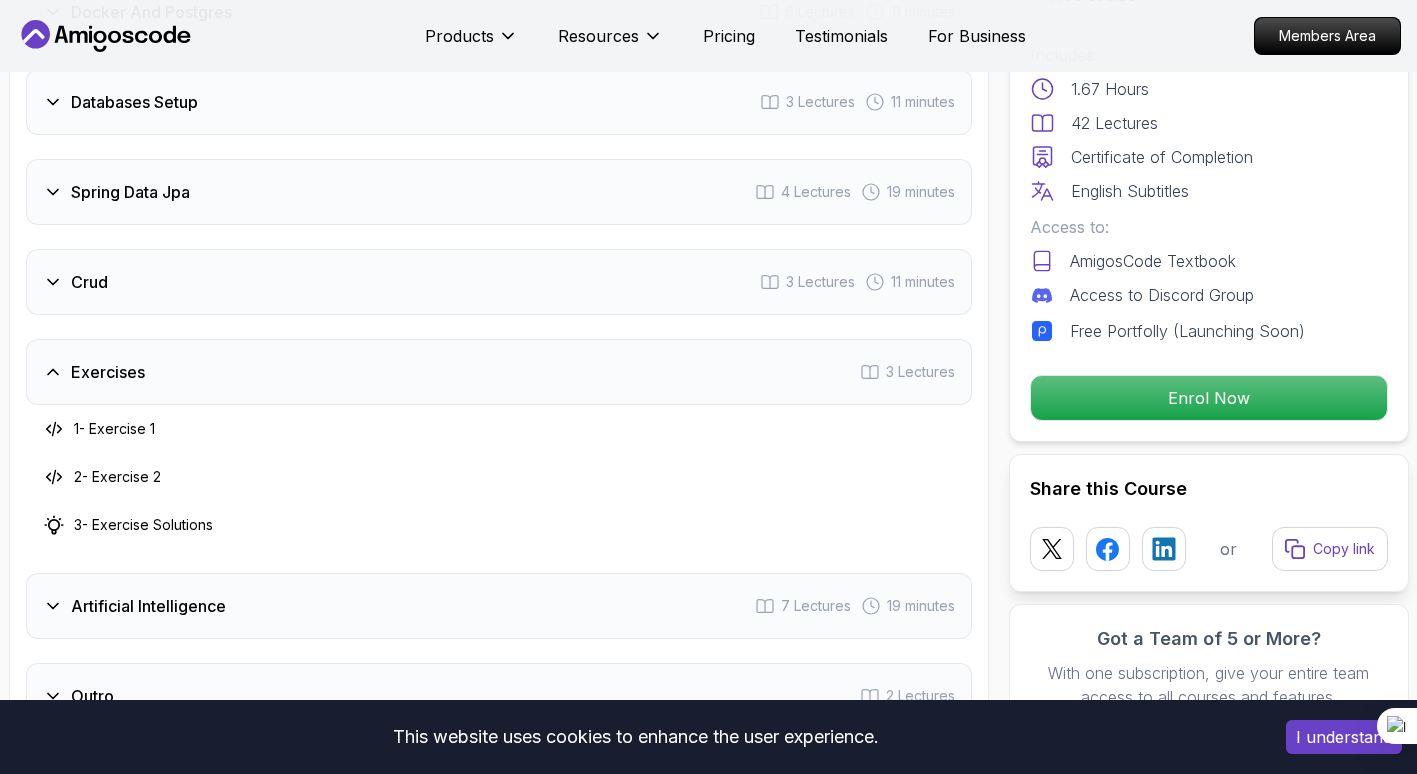 click on "Exercises 3   Lectures" at bounding box center (499, 372) 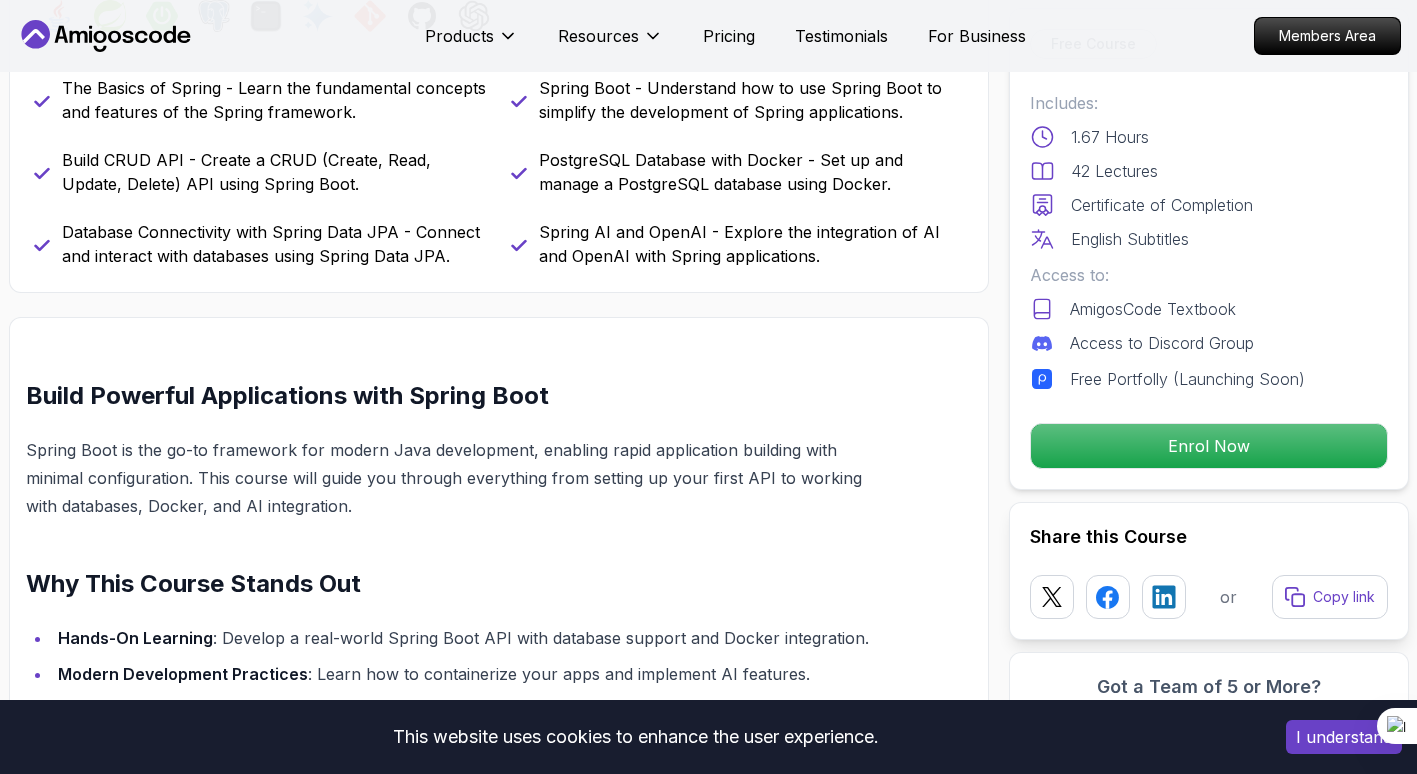 scroll, scrollTop: 0, scrollLeft: 0, axis: both 